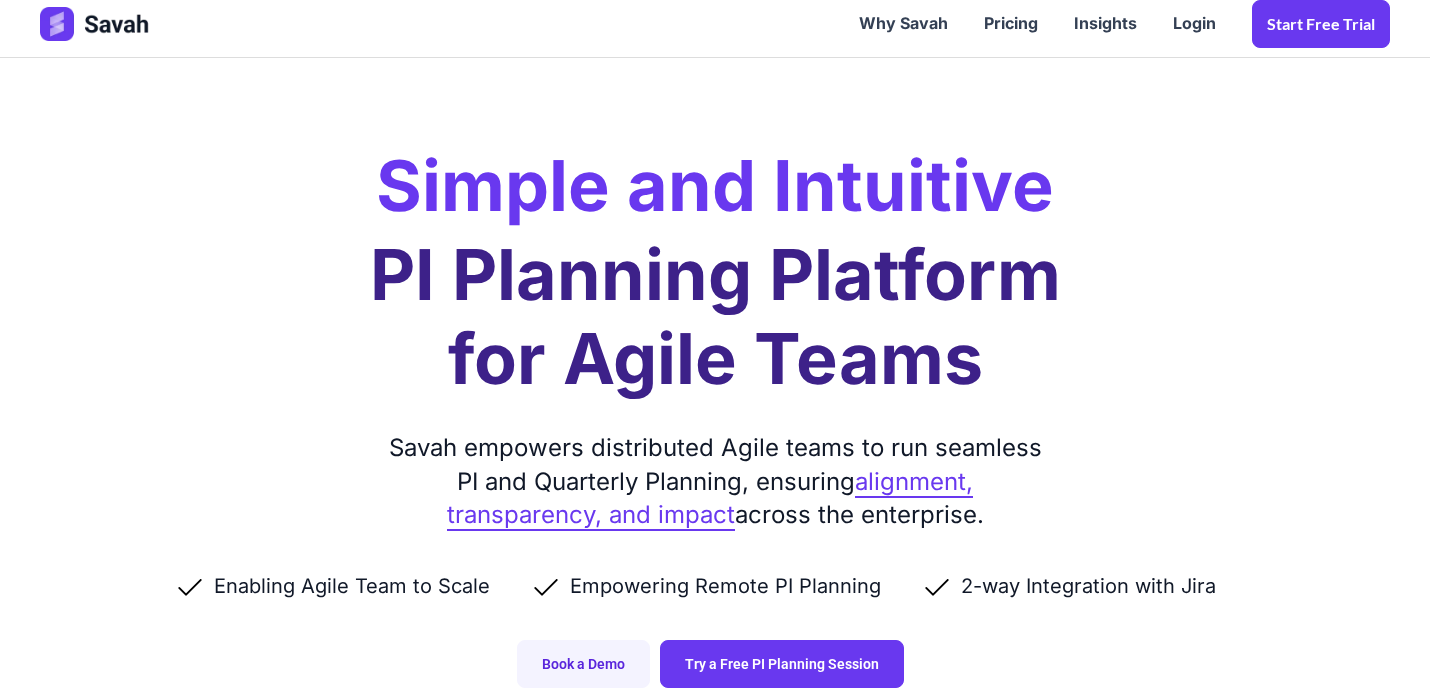 scroll, scrollTop: 0, scrollLeft: 0, axis: both 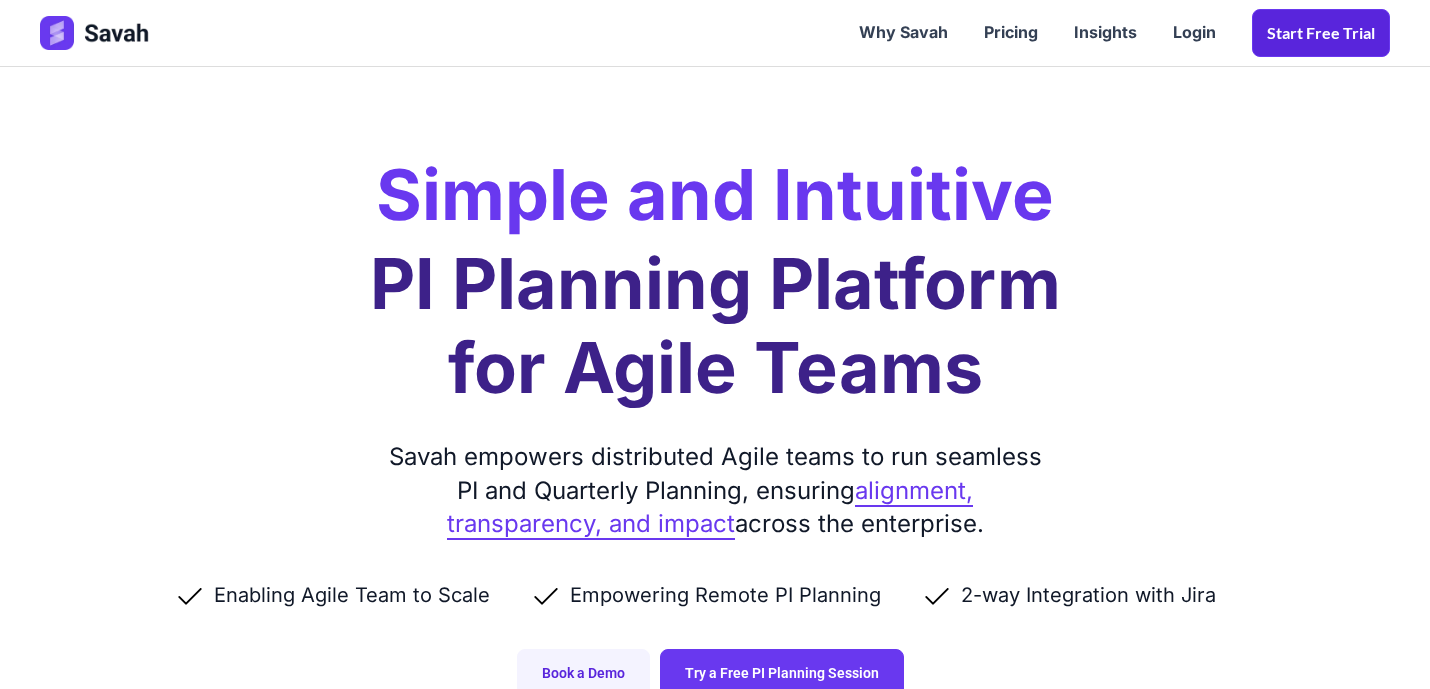 click on "Start Free trial" at bounding box center (1321, 33) 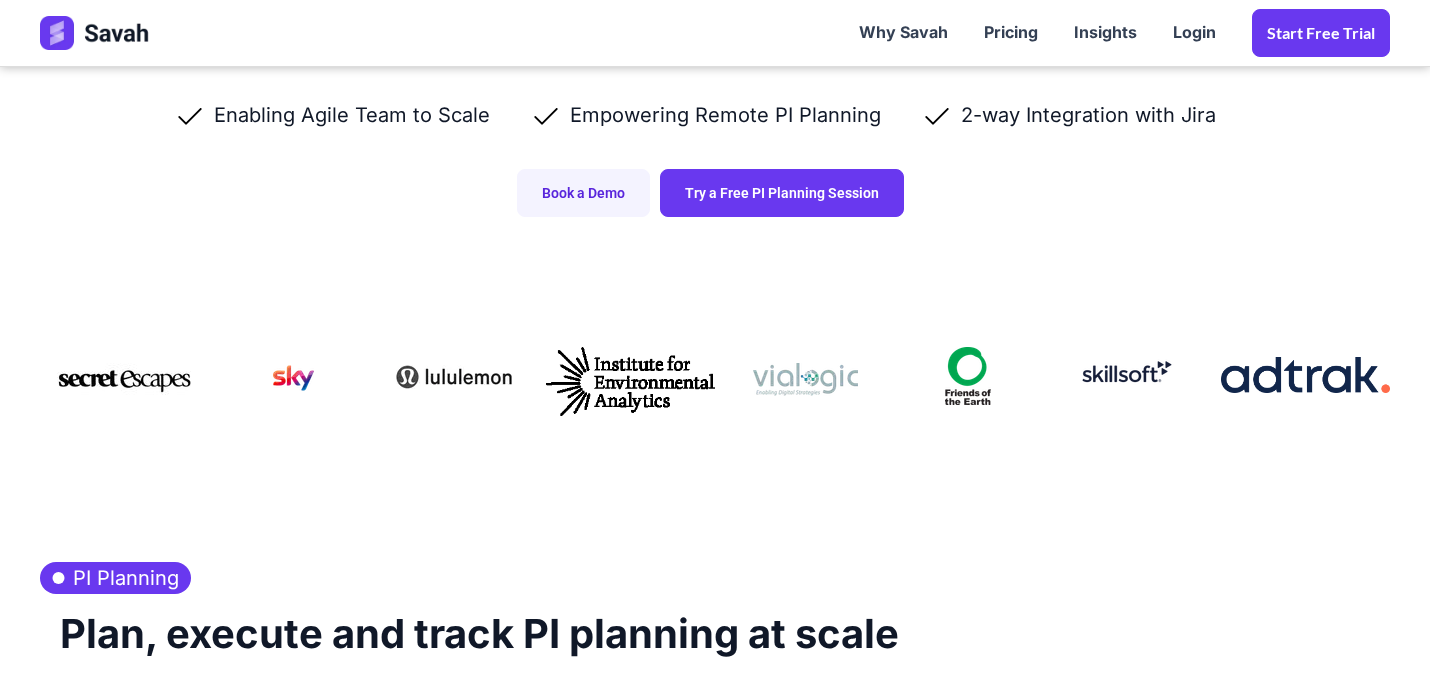 scroll, scrollTop: 528, scrollLeft: 0, axis: vertical 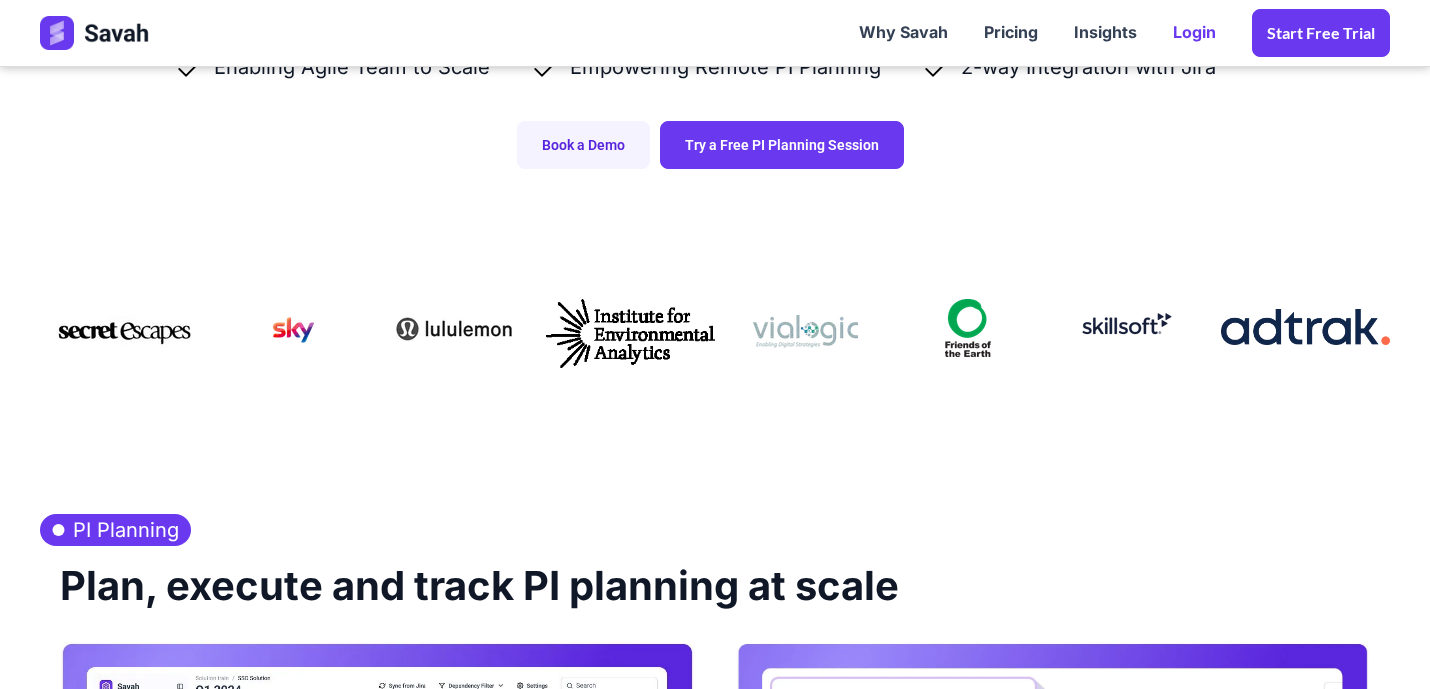 click on "Login" at bounding box center (1194, 33) 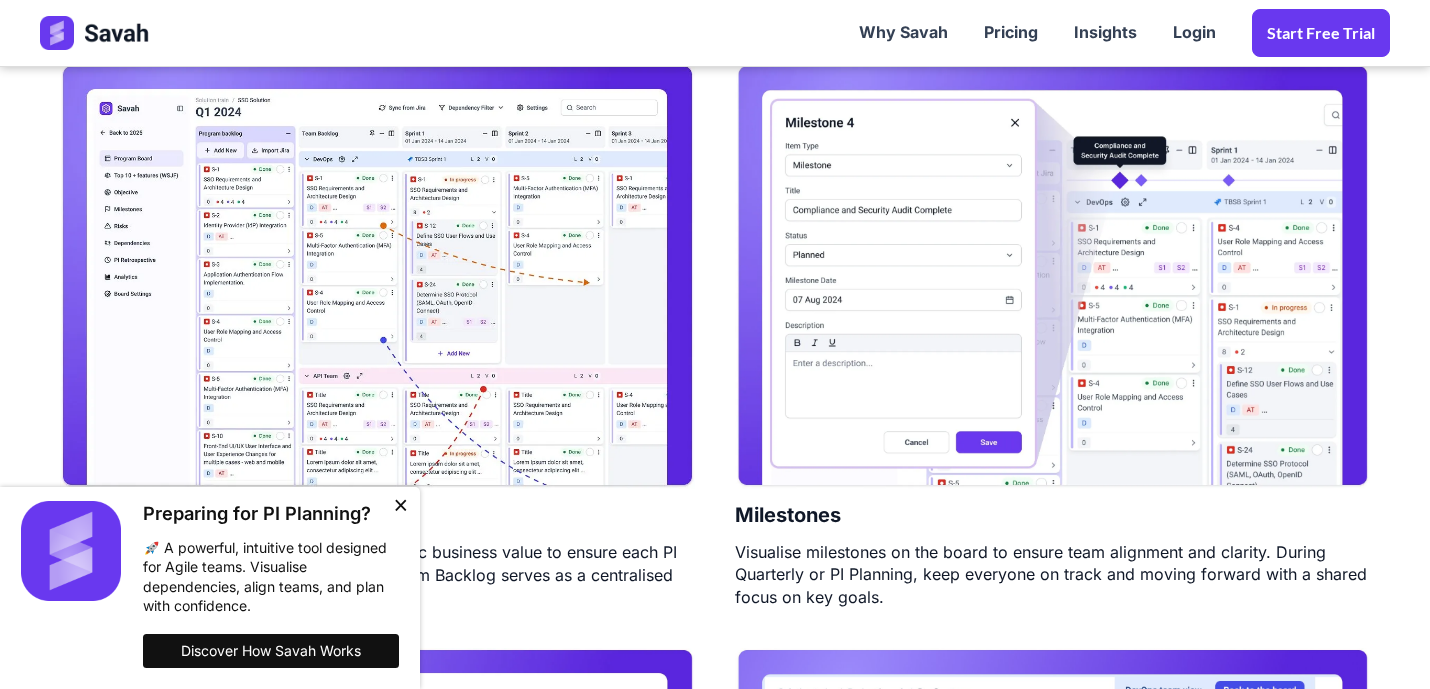 scroll, scrollTop: 1224, scrollLeft: 0, axis: vertical 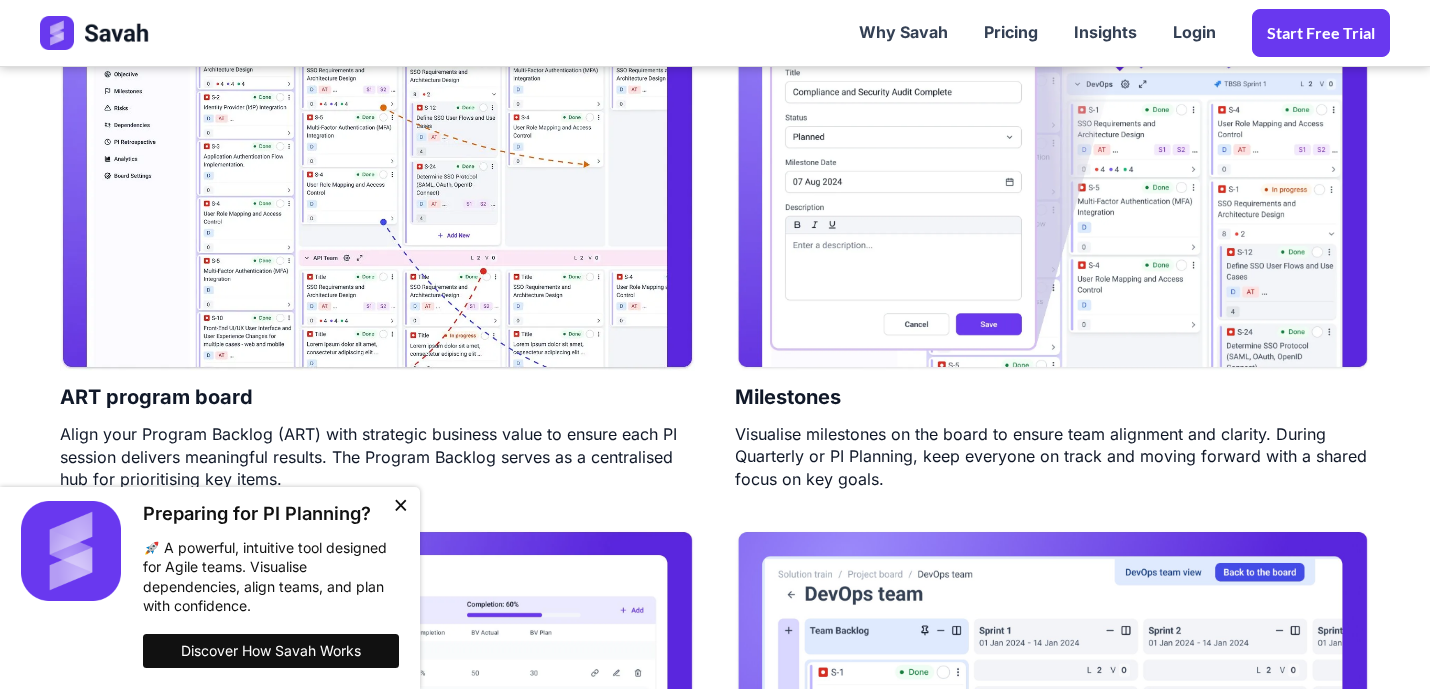 click at bounding box center [400, 507] 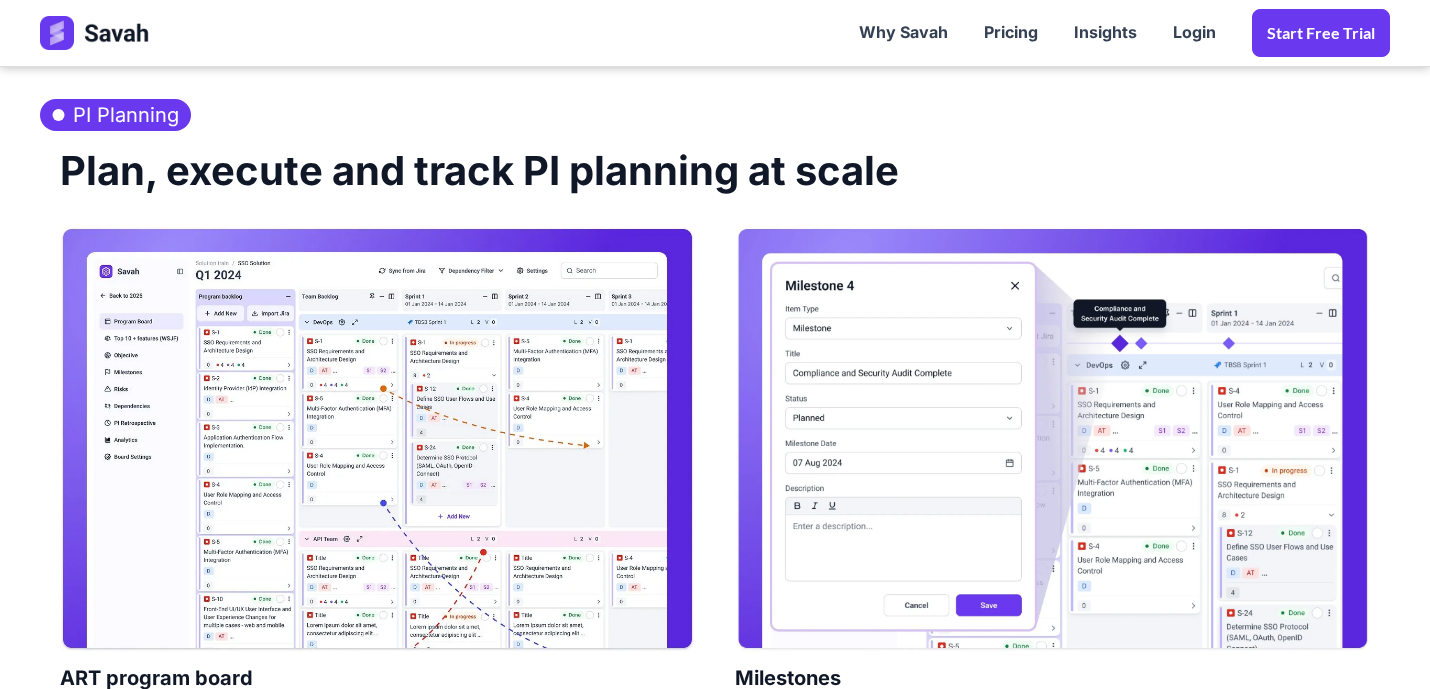 scroll, scrollTop: 944, scrollLeft: 0, axis: vertical 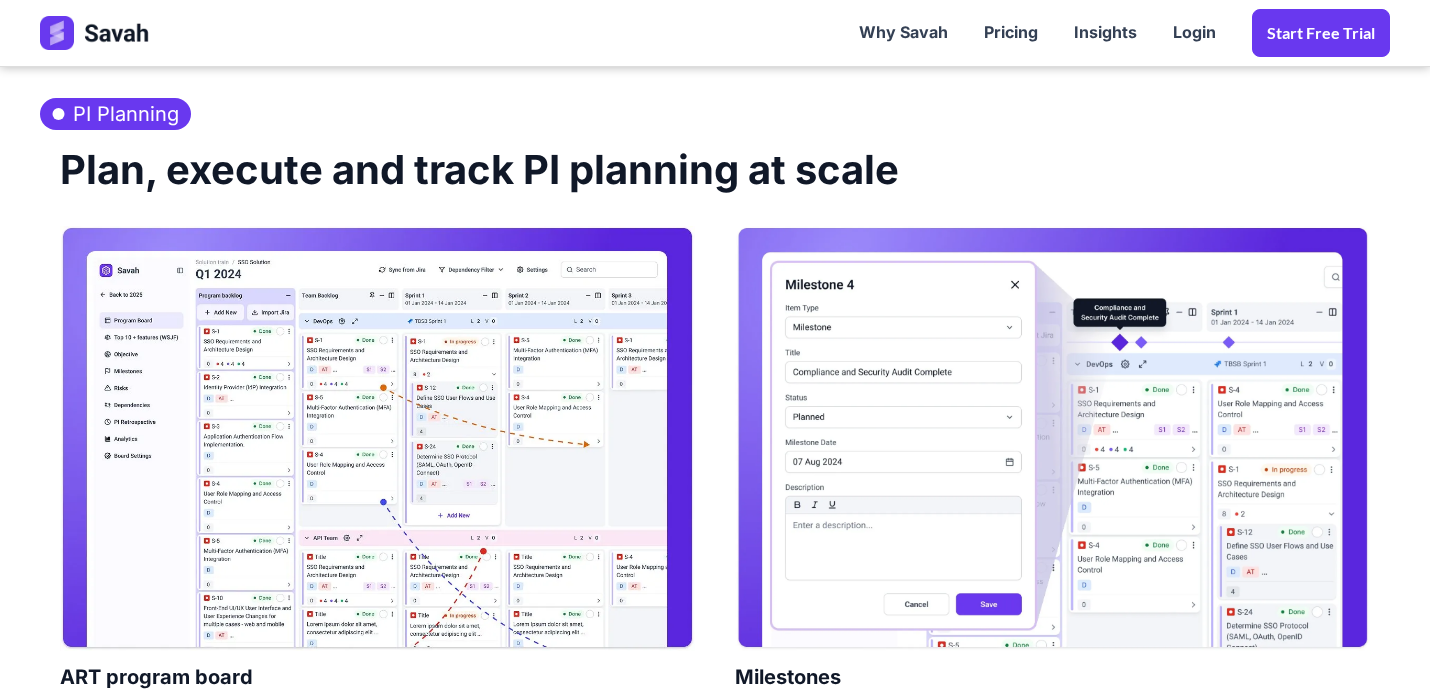 click at bounding box center (377, 438) 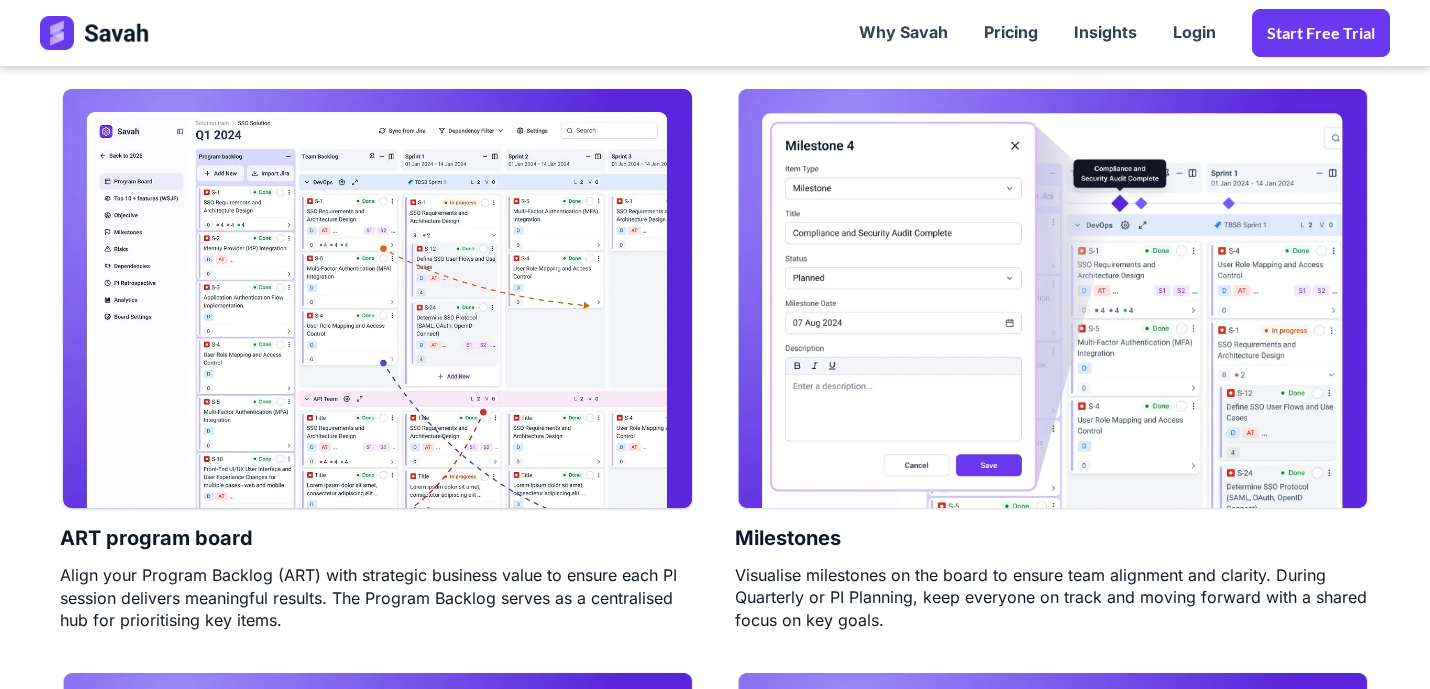 scroll, scrollTop: 1090, scrollLeft: 0, axis: vertical 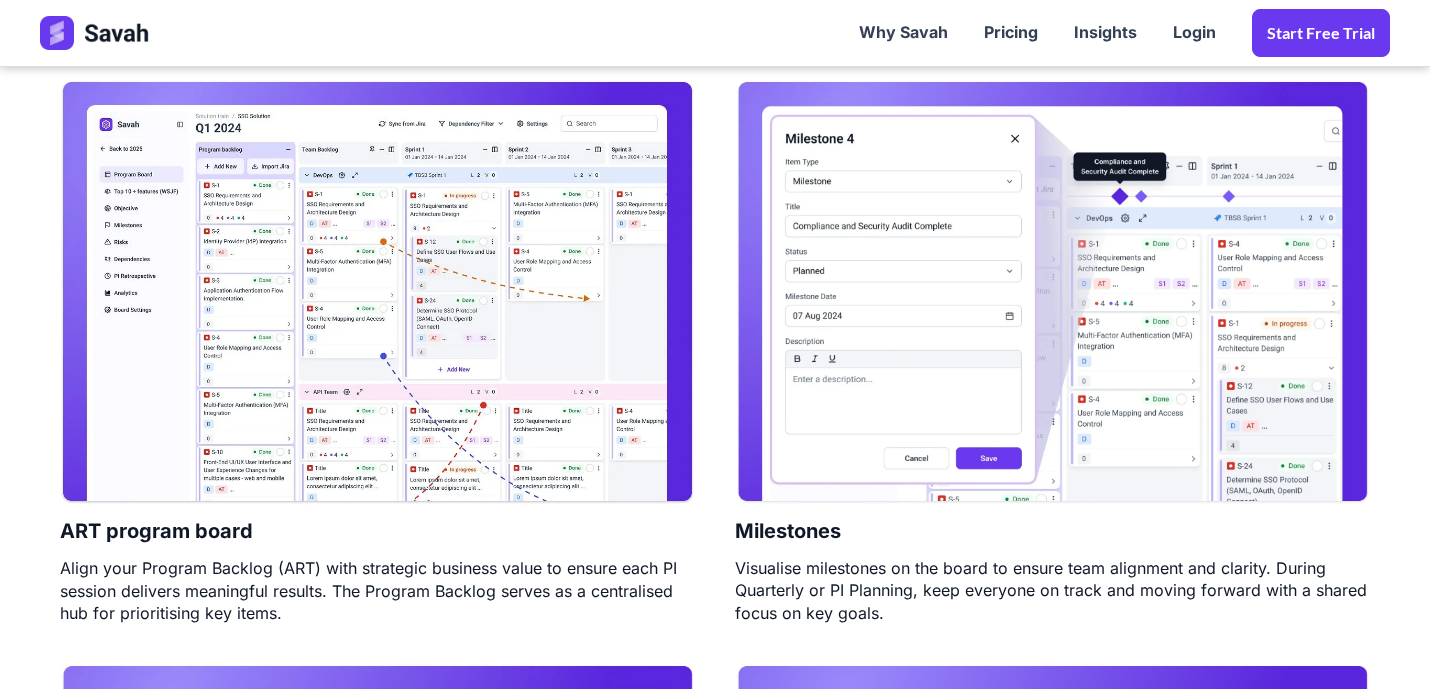 click at bounding box center (1052, 292) 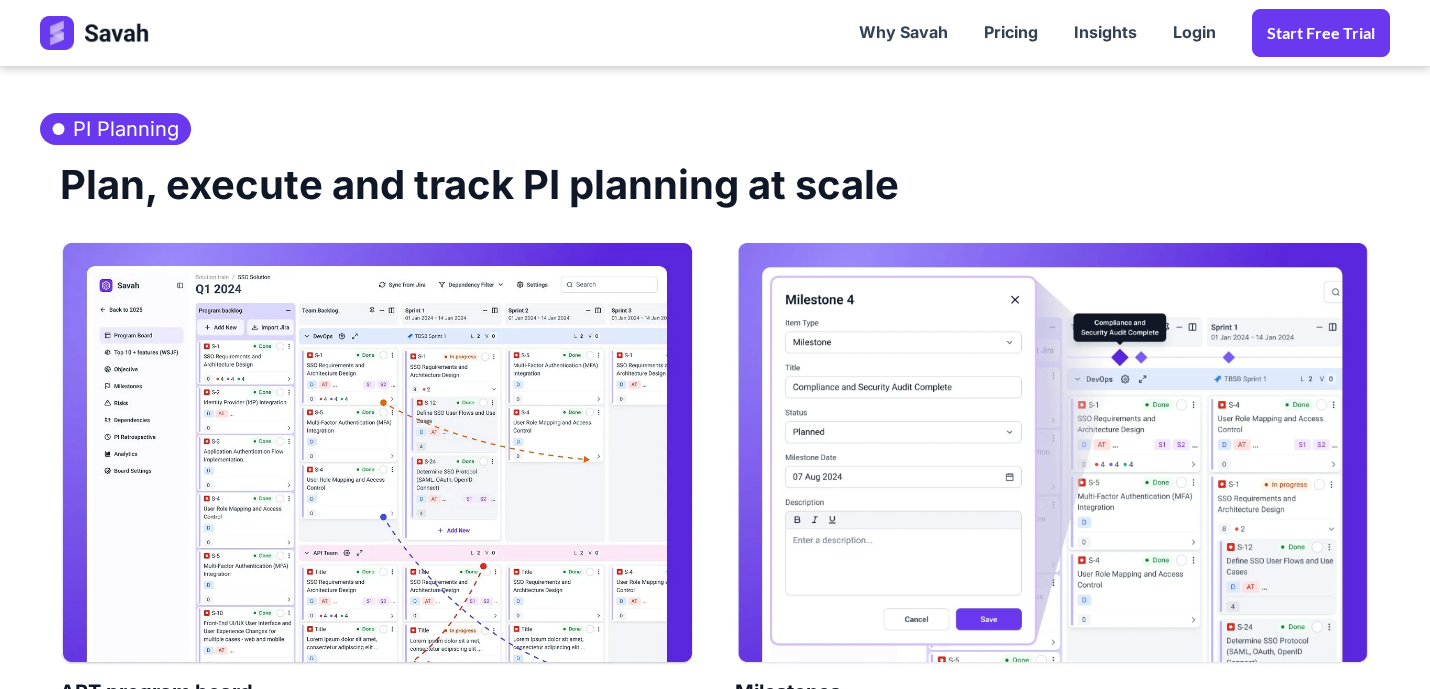 scroll, scrollTop: 921, scrollLeft: 0, axis: vertical 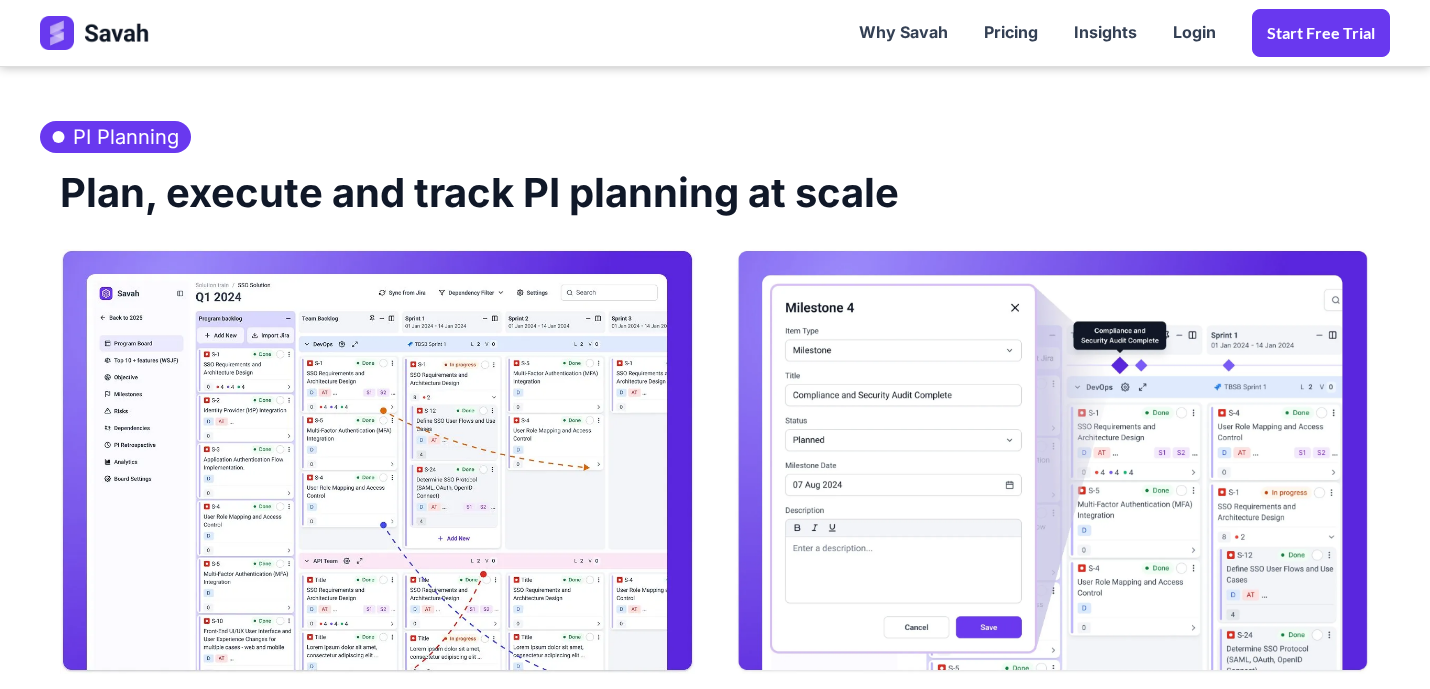 click at bounding box center (377, 461) 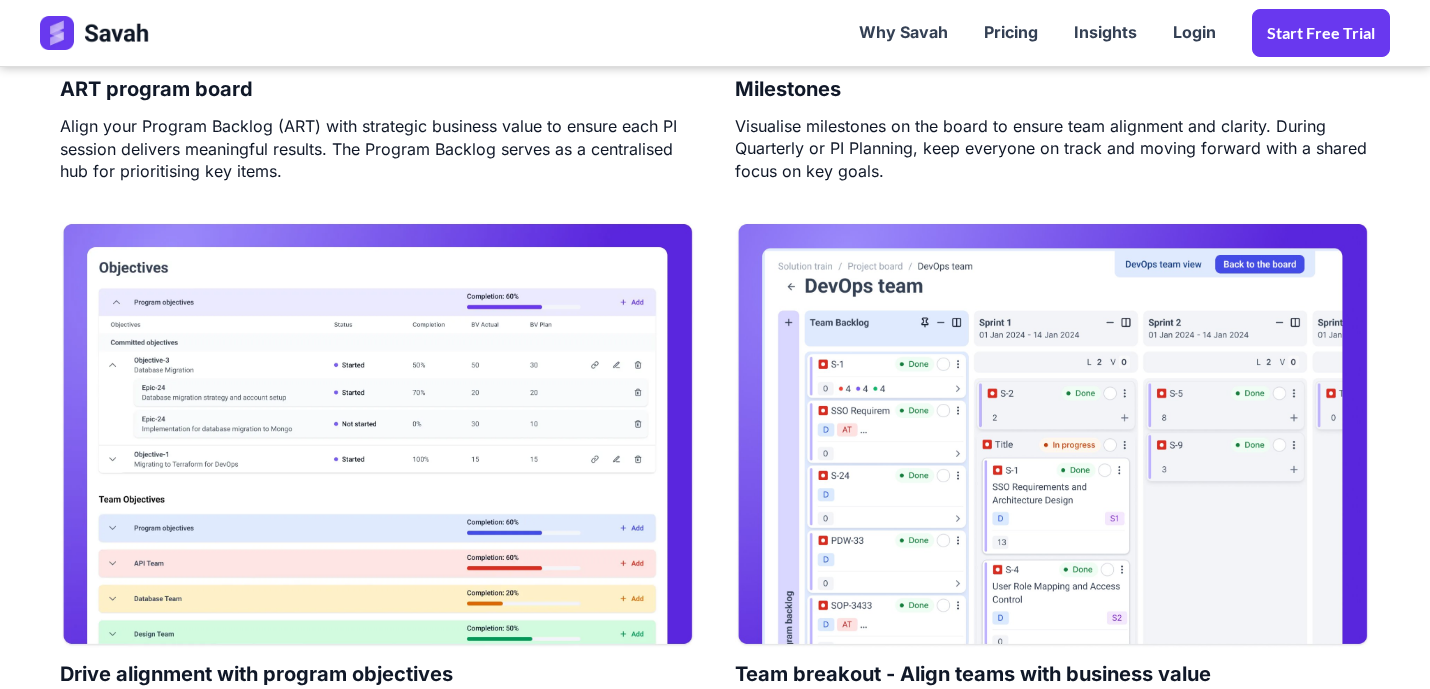 scroll, scrollTop: 1540, scrollLeft: 0, axis: vertical 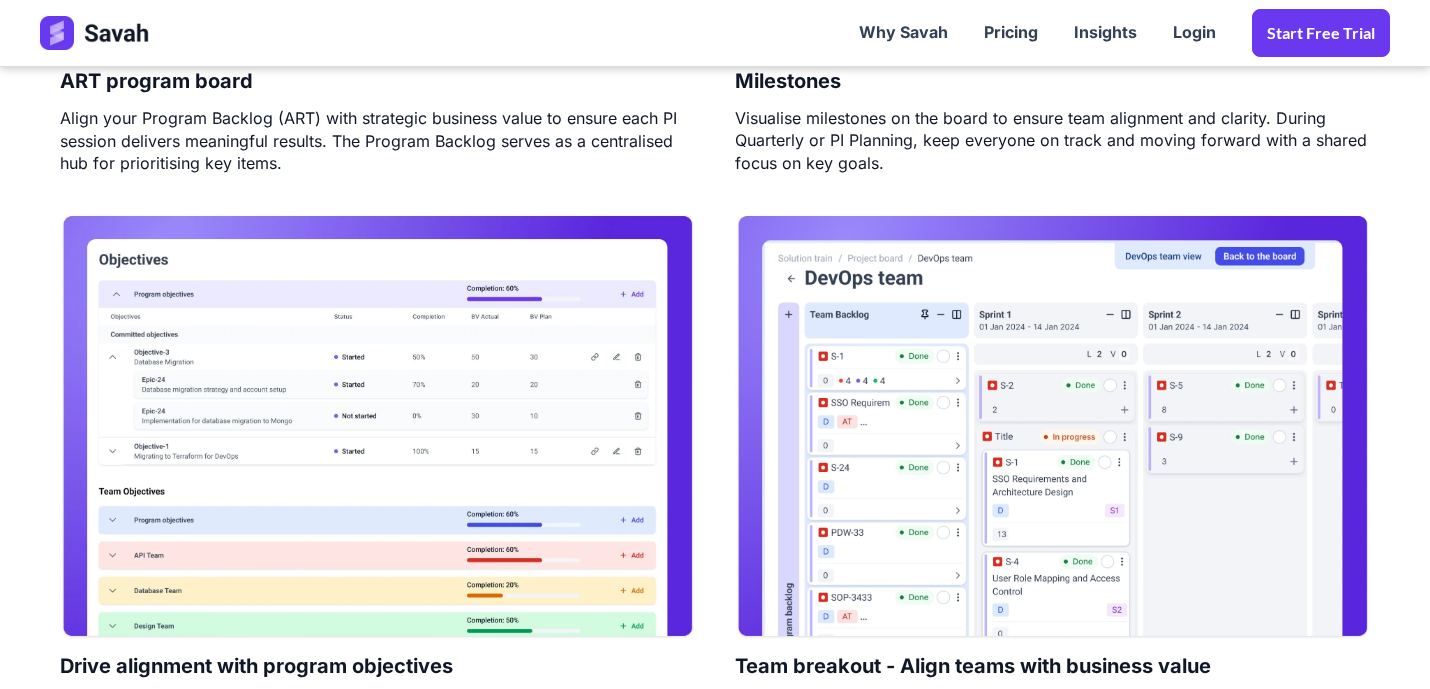 click at bounding box center [377, 426] 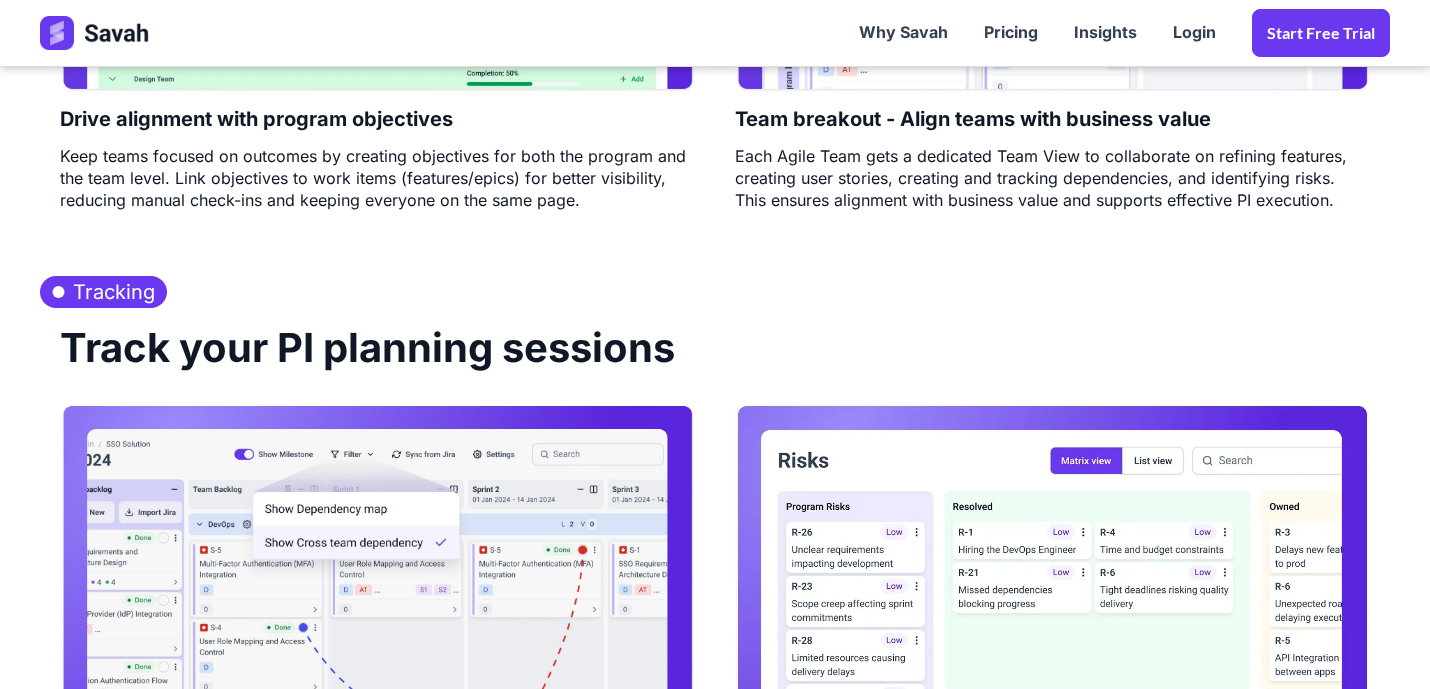 scroll, scrollTop: 2316, scrollLeft: 0, axis: vertical 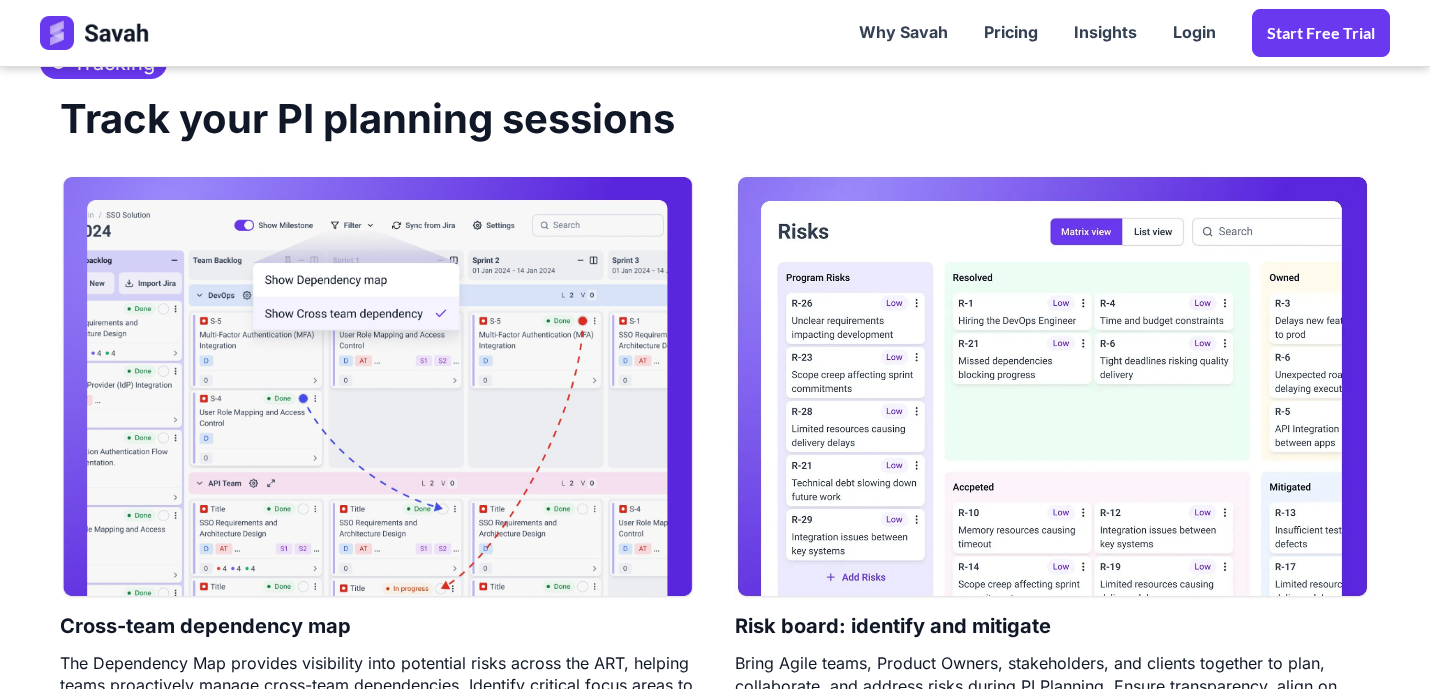 click at bounding box center [377, 387] 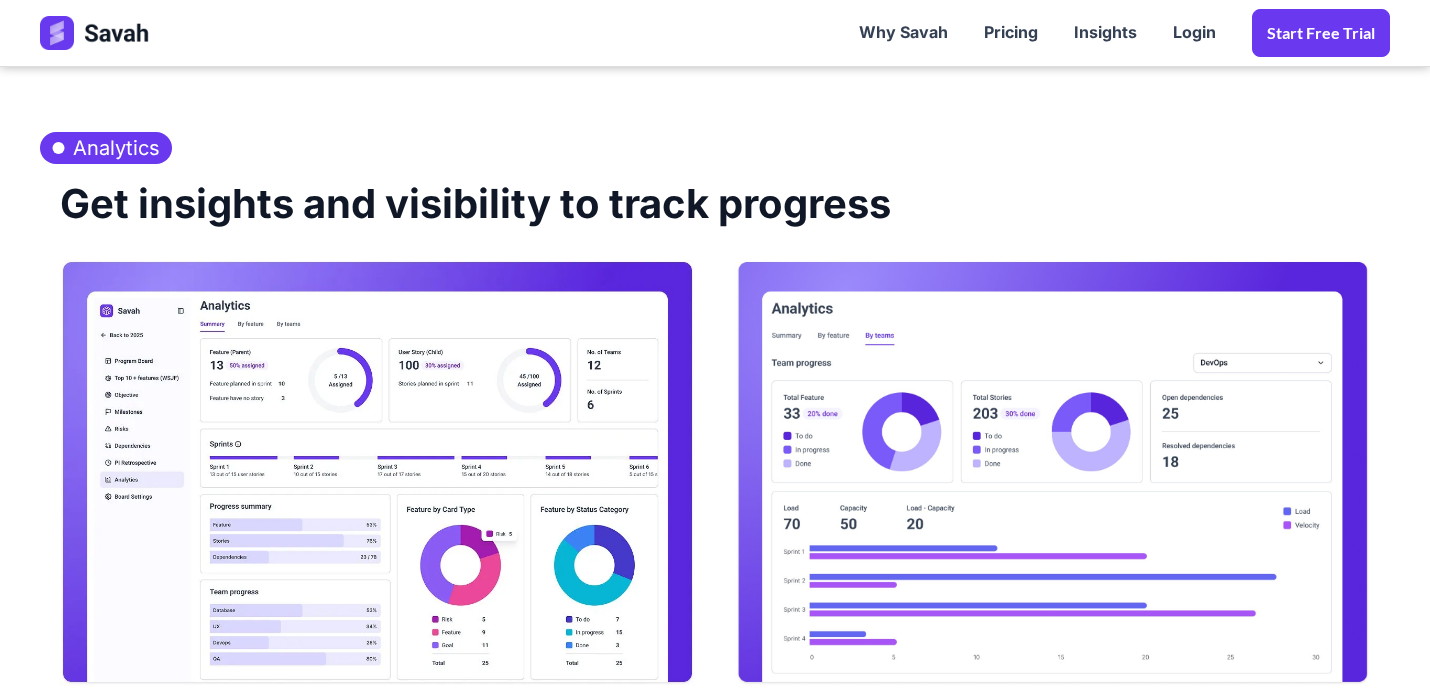 scroll, scrollTop: 2971, scrollLeft: 0, axis: vertical 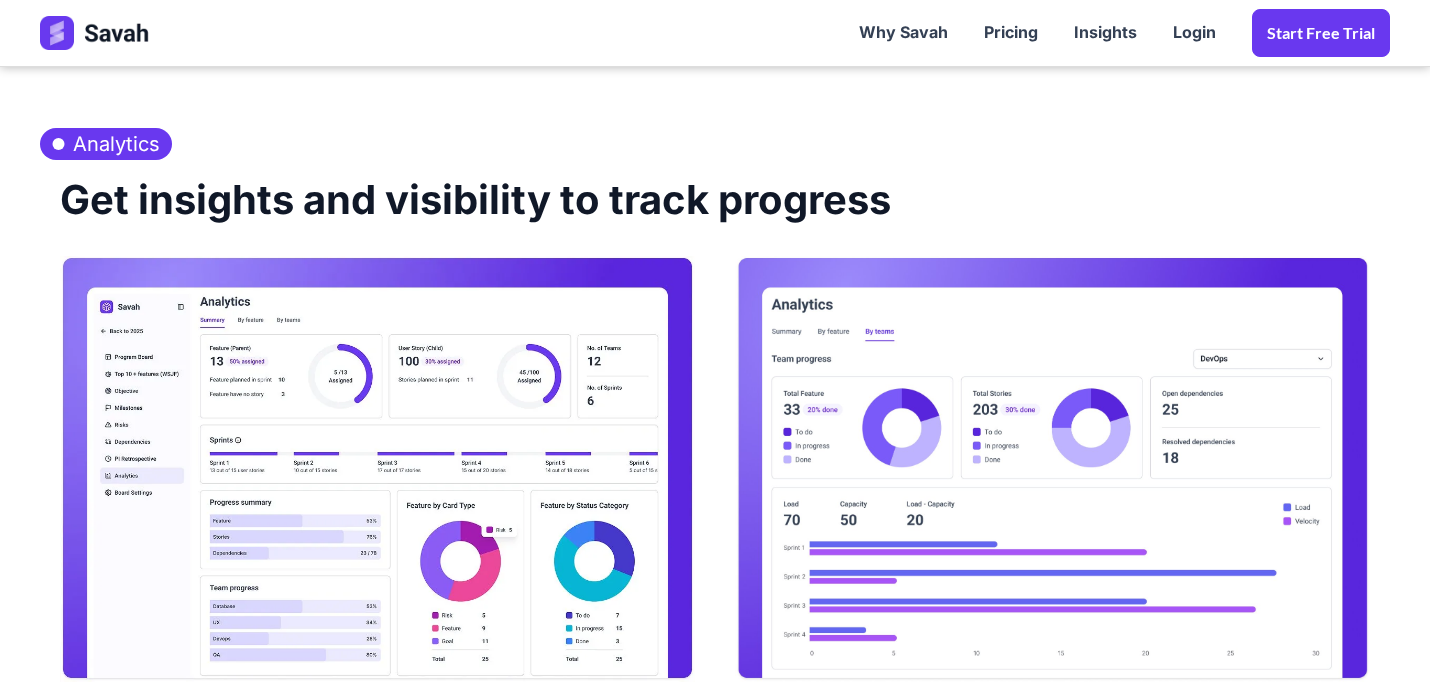 click at bounding box center (377, 468) 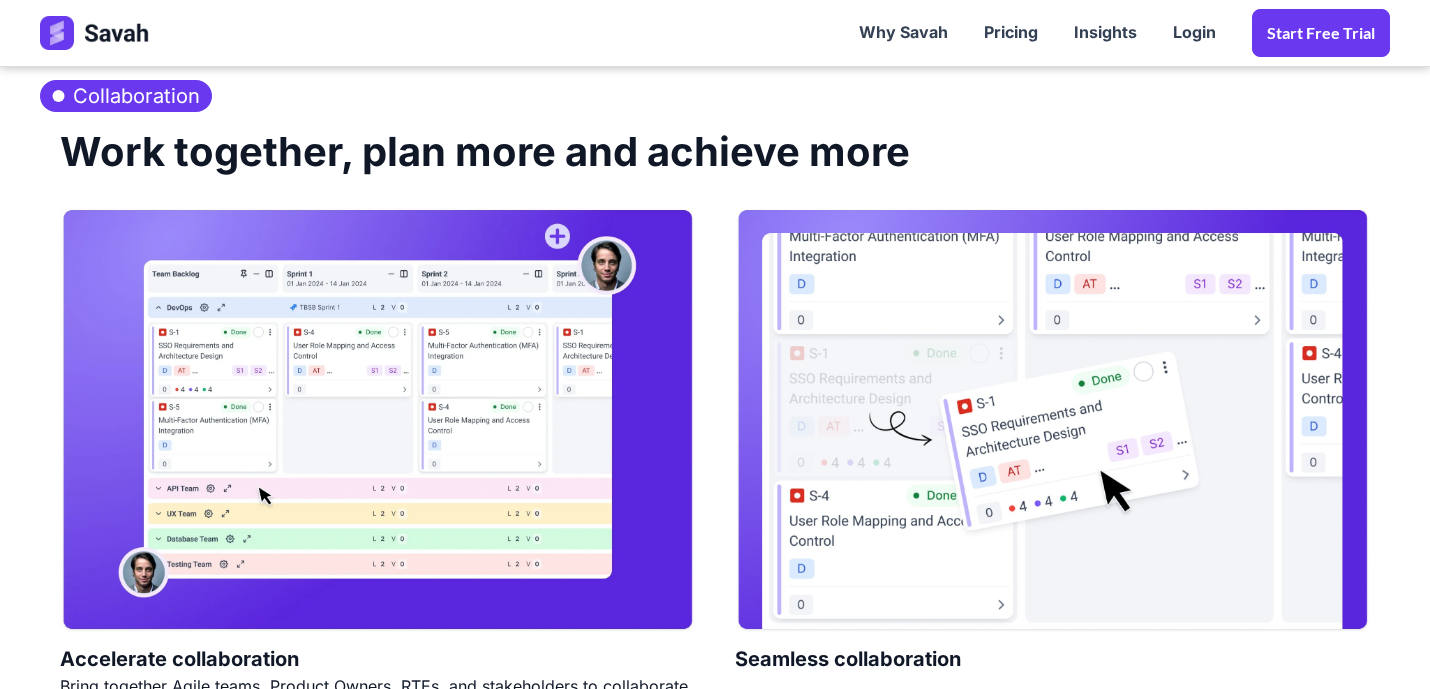 scroll, scrollTop: 3810, scrollLeft: 0, axis: vertical 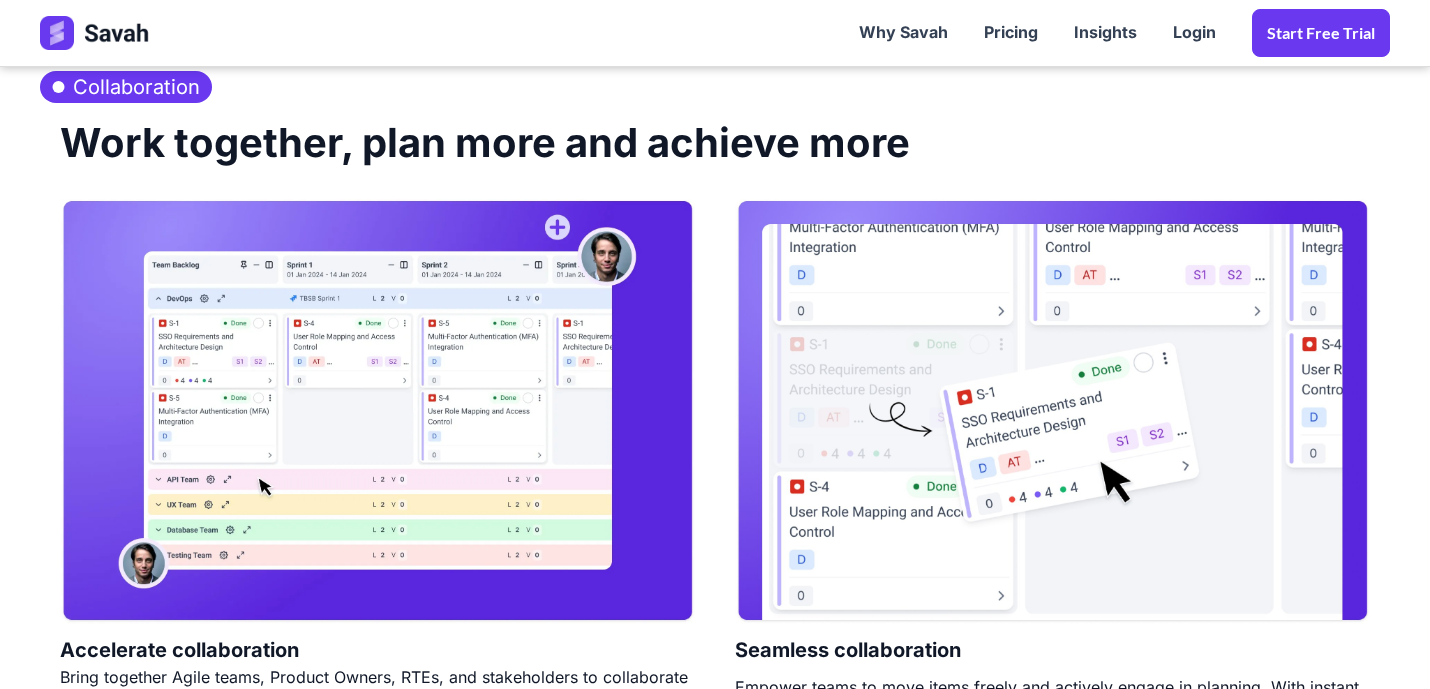 click at bounding box center (377, 411) 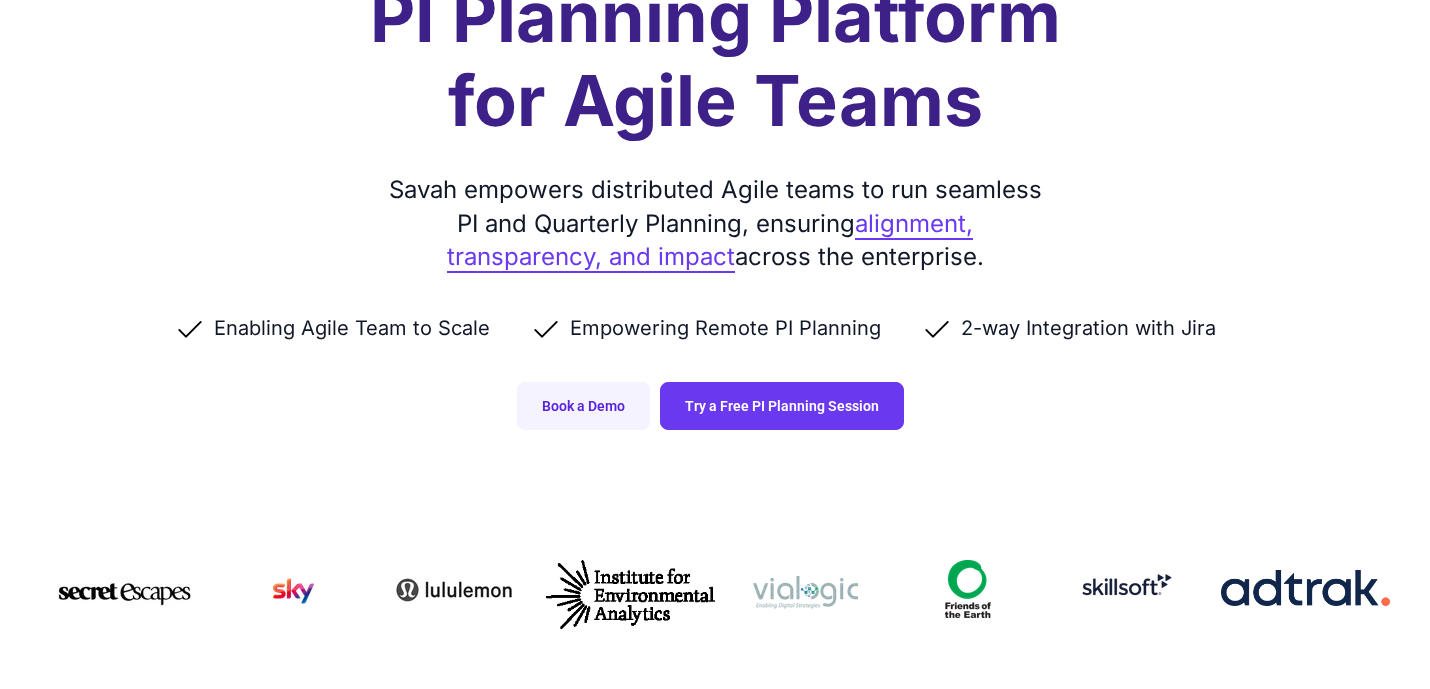 scroll, scrollTop: 0, scrollLeft: 0, axis: both 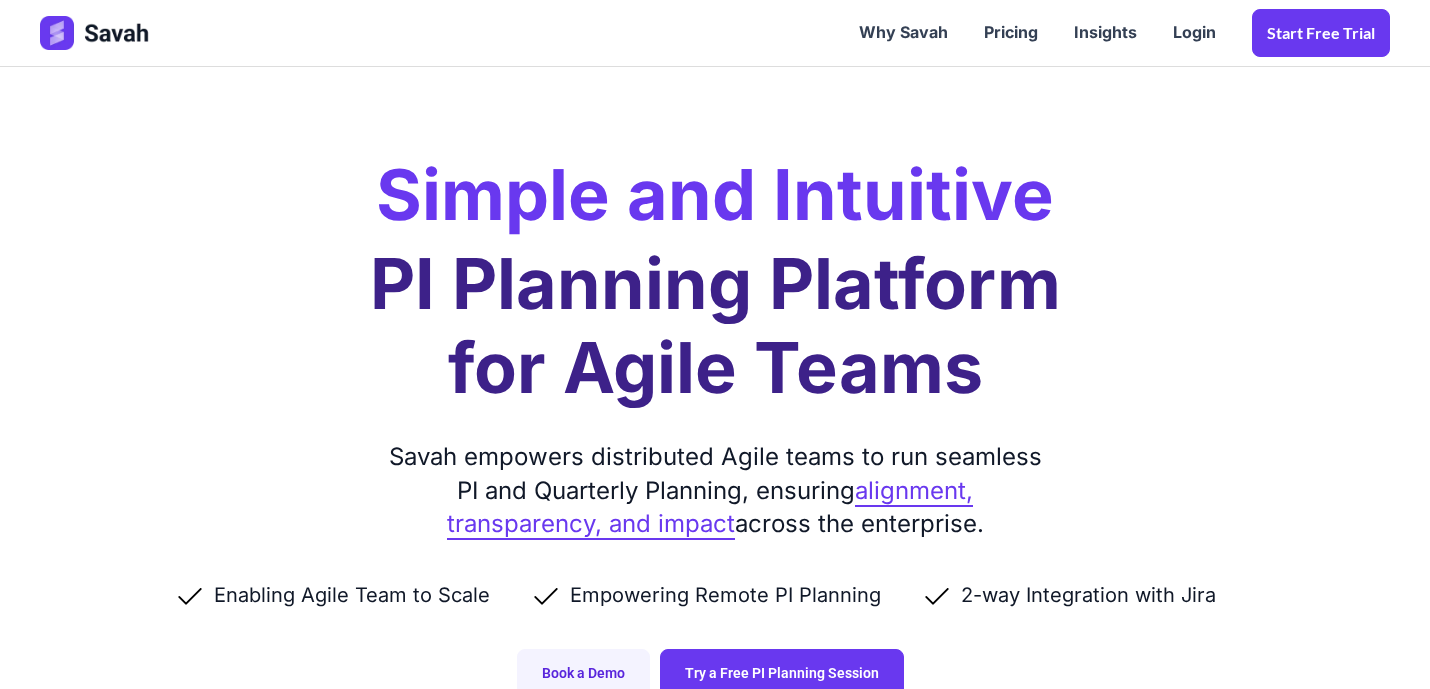 click on "Enabling Agile Team to Scale" at bounding box center [352, 595] 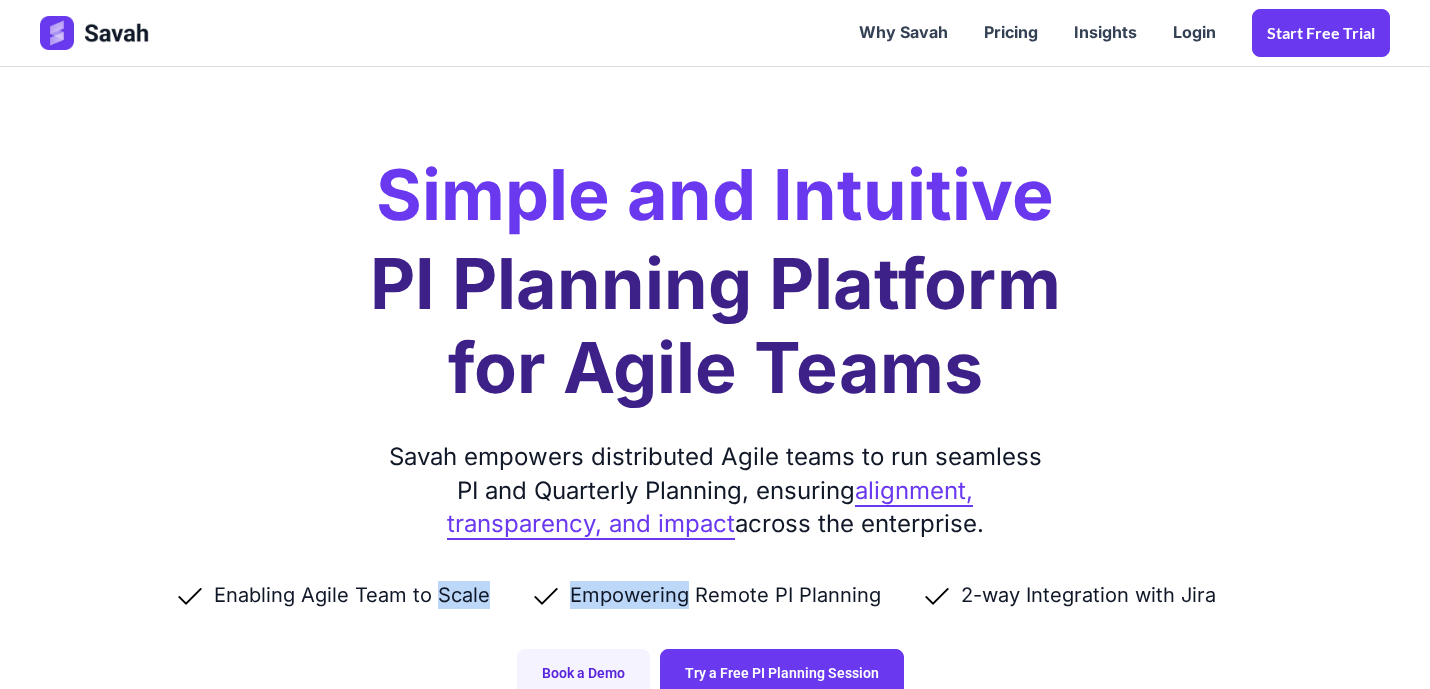 click on "Enabling Agile Team to Scale" at bounding box center (352, 595) 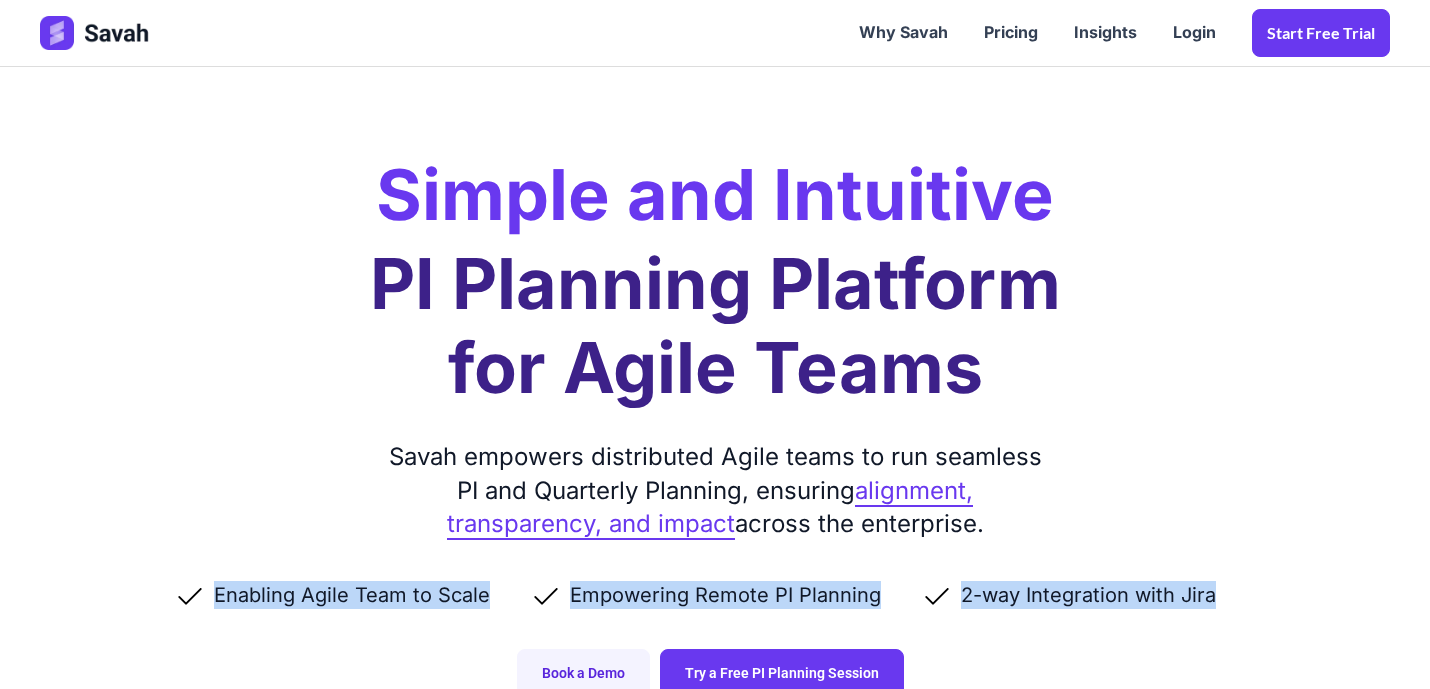 click on "Enabling Agile Team to Scale" at bounding box center [352, 595] 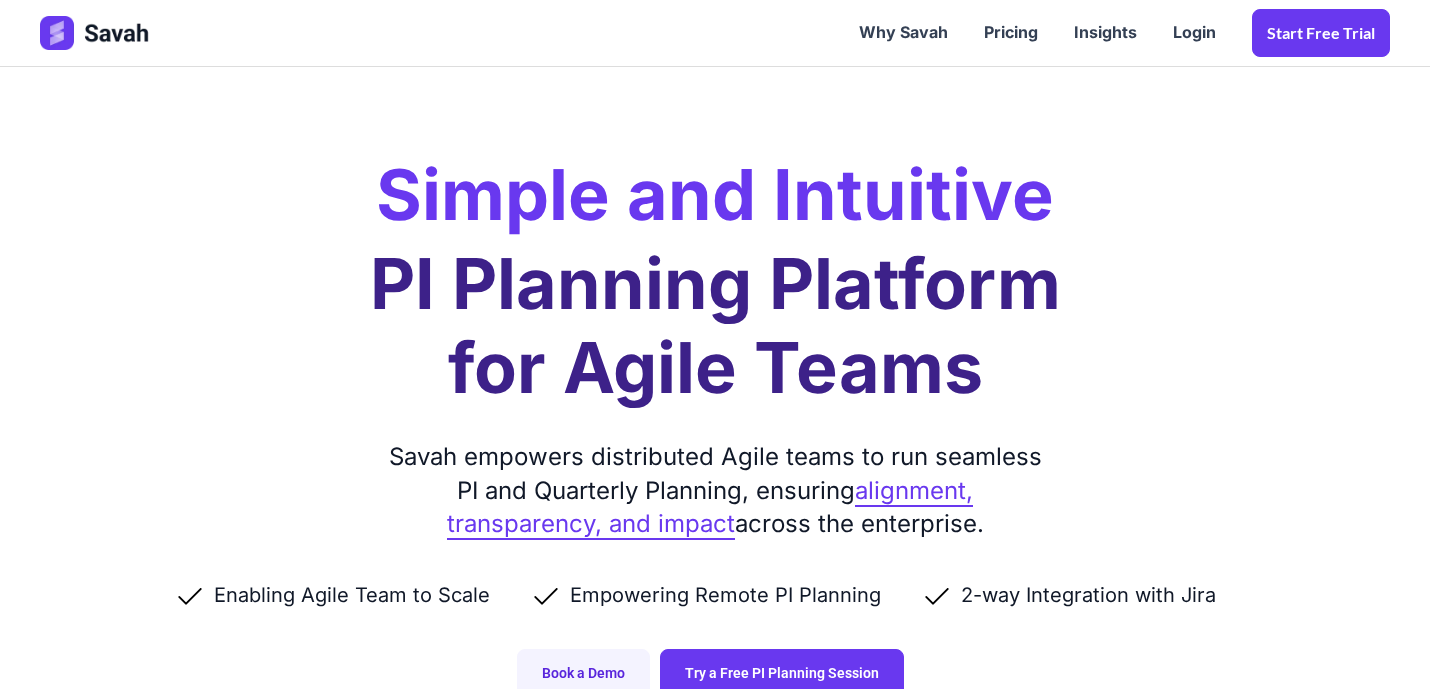 click on "Enabling Agile Team to Scale" at bounding box center (352, 595) 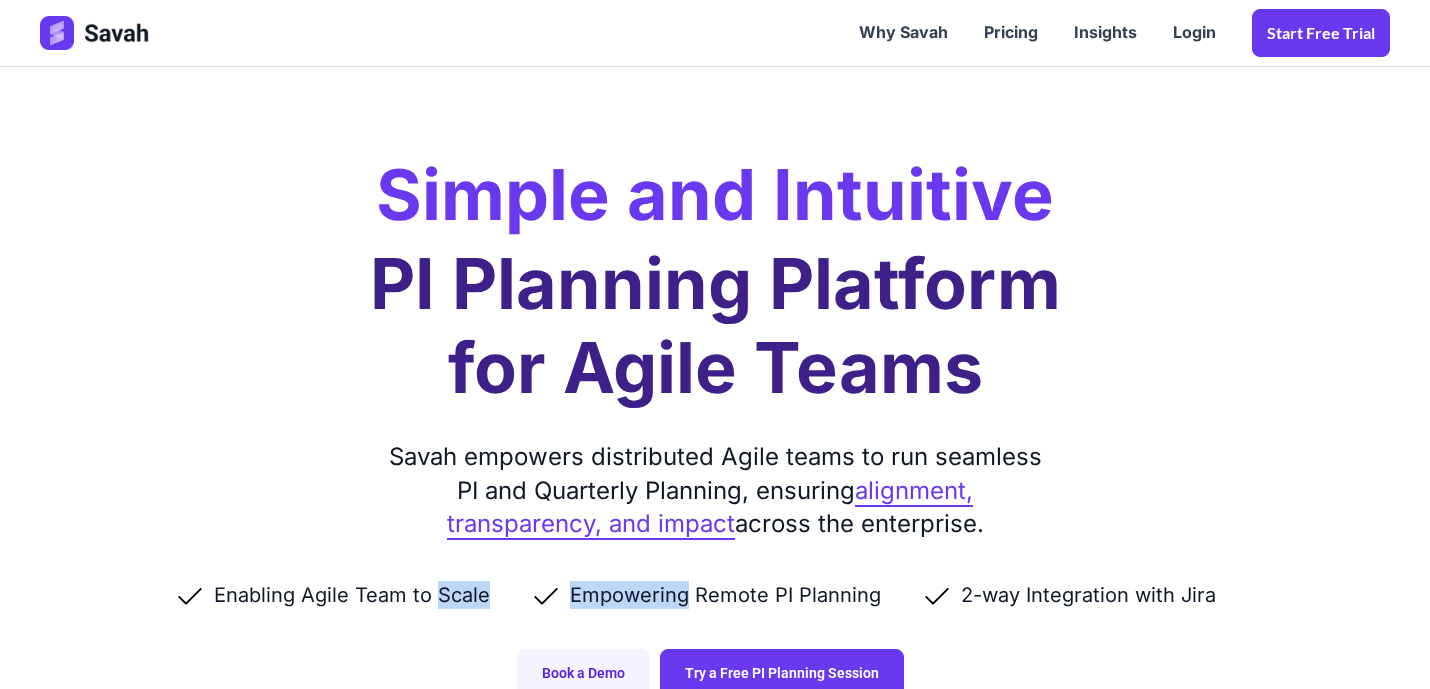 click on "Enabling Agile Team to Scale" at bounding box center [352, 595] 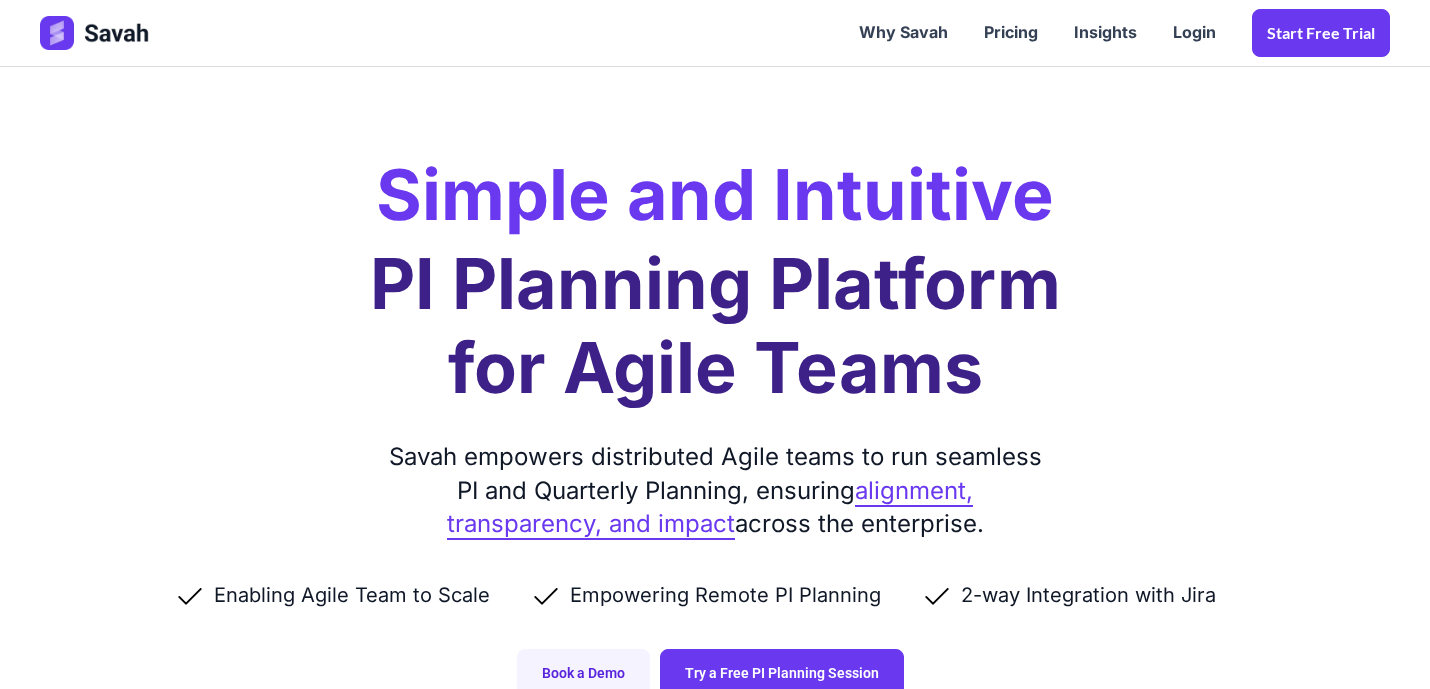 click on "Enabling Agile Team to Scale" at bounding box center (352, 595) 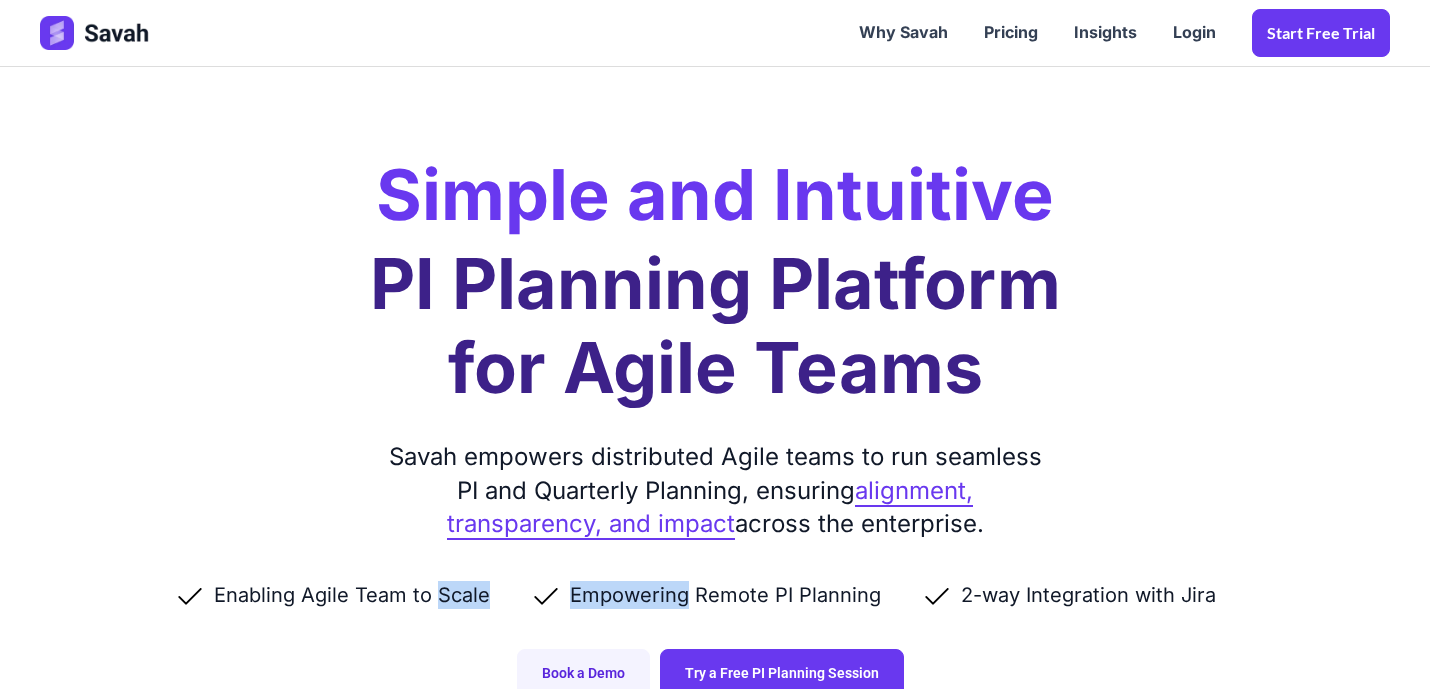 click on "Enabling Agile Team to Scale" at bounding box center (352, 595) 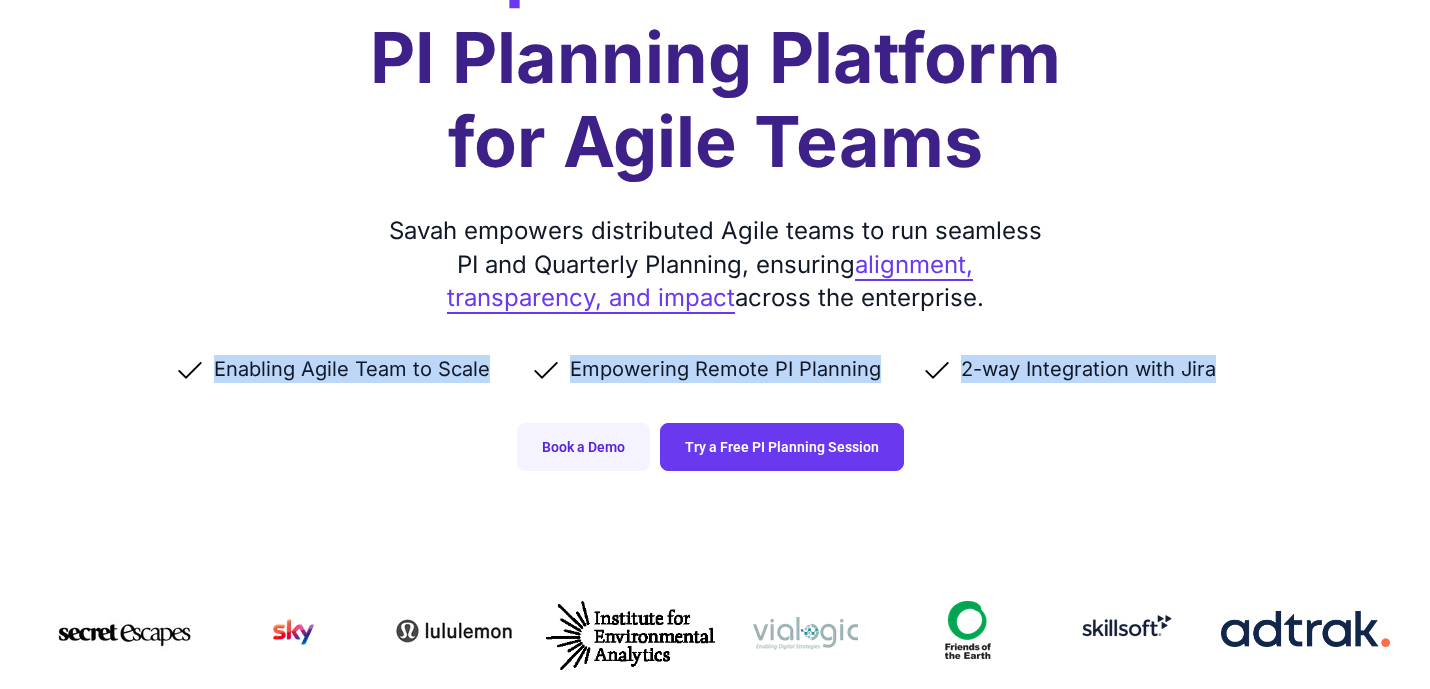 scroll, scrollTop: 228, scrollLeft: 0, axis: vertical 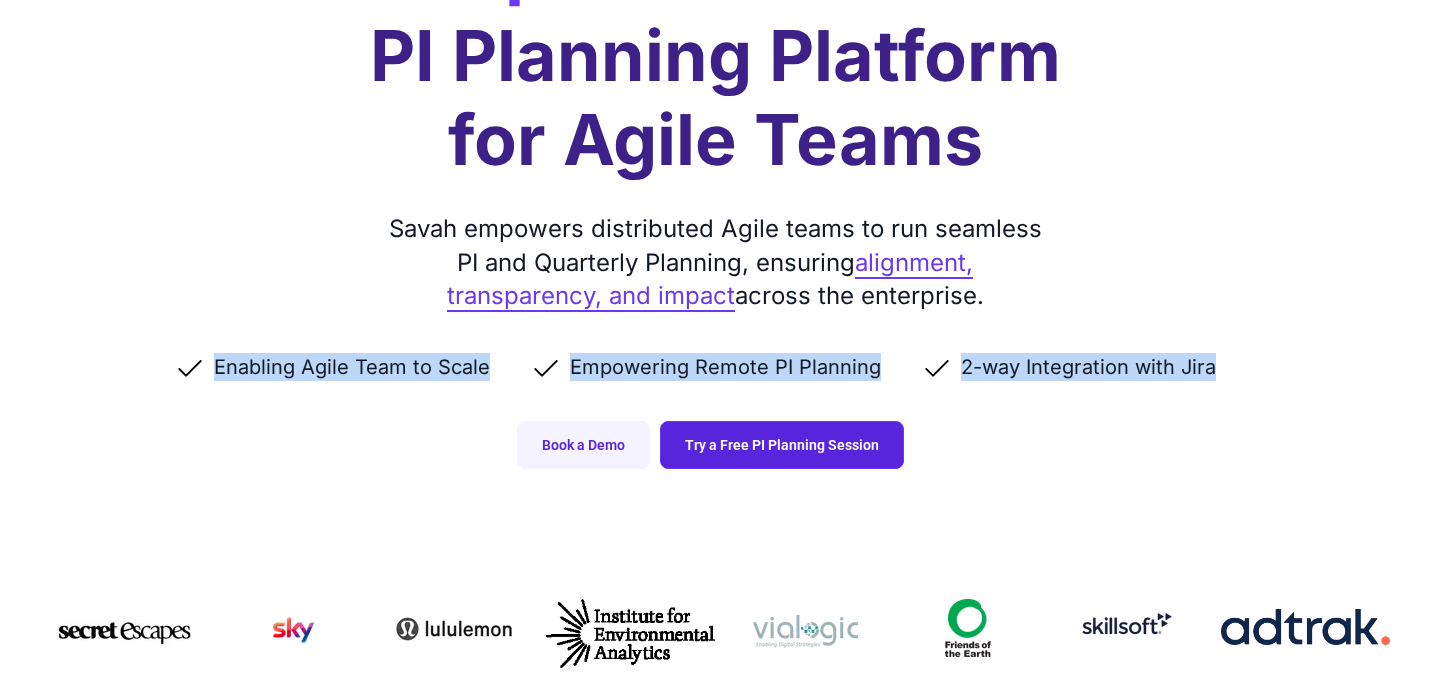 click on "Try a Free PI Planning Session" at bounding box center [782, 445] 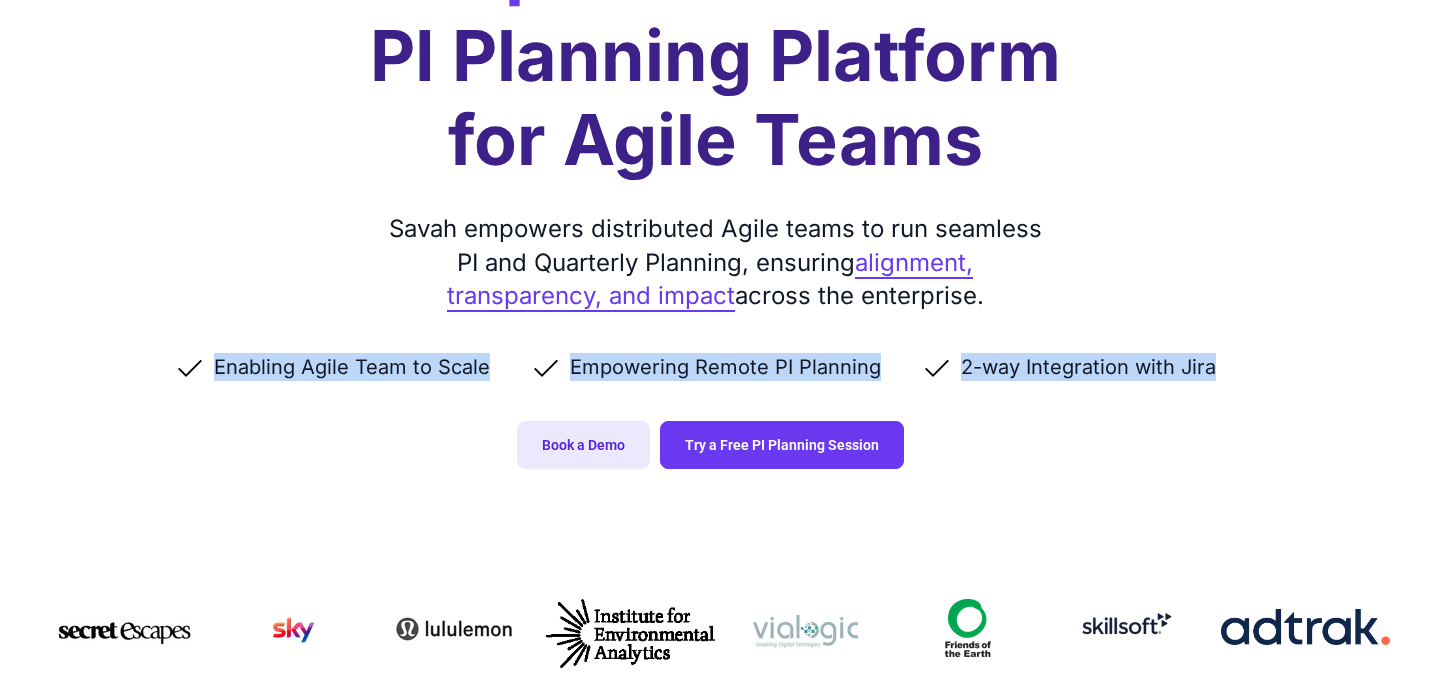 click on "Book a Demo" at bounding box center (583, 445) 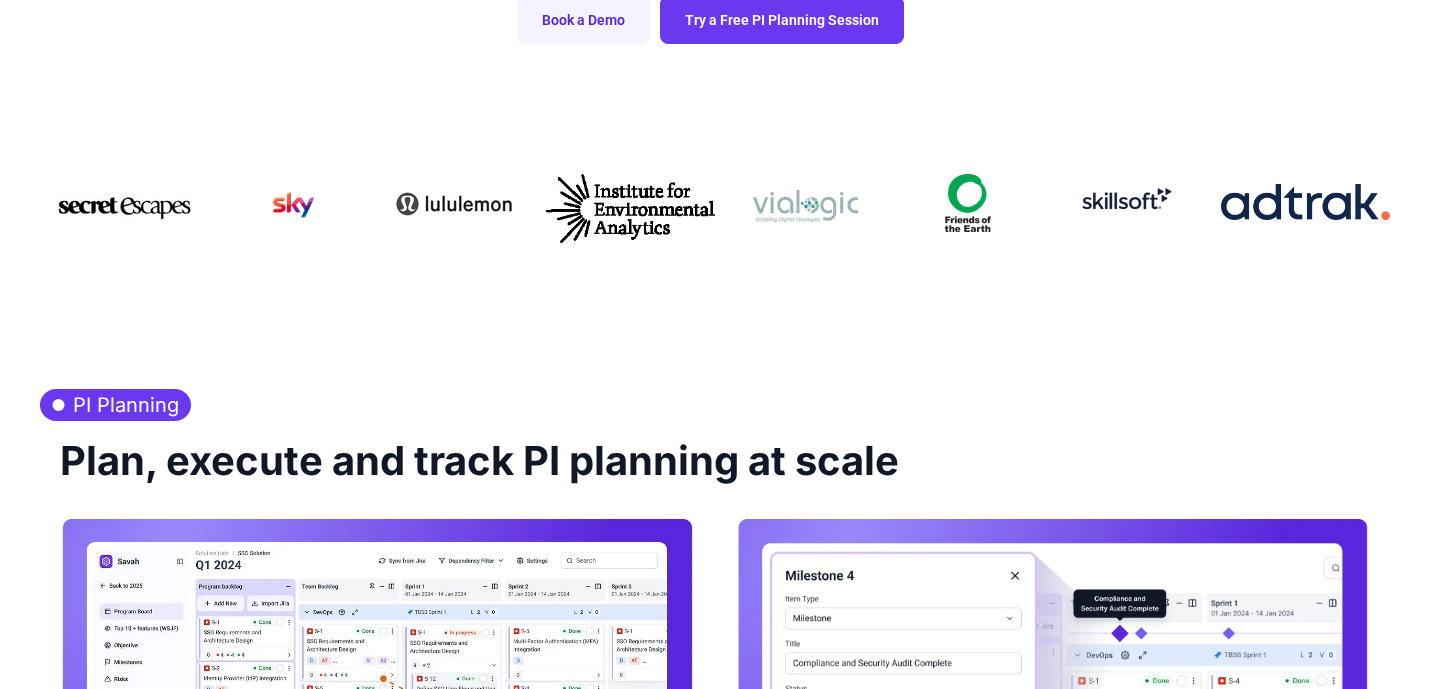 scroll, scrollTop: 0, scrollLeft: 0, axis: both 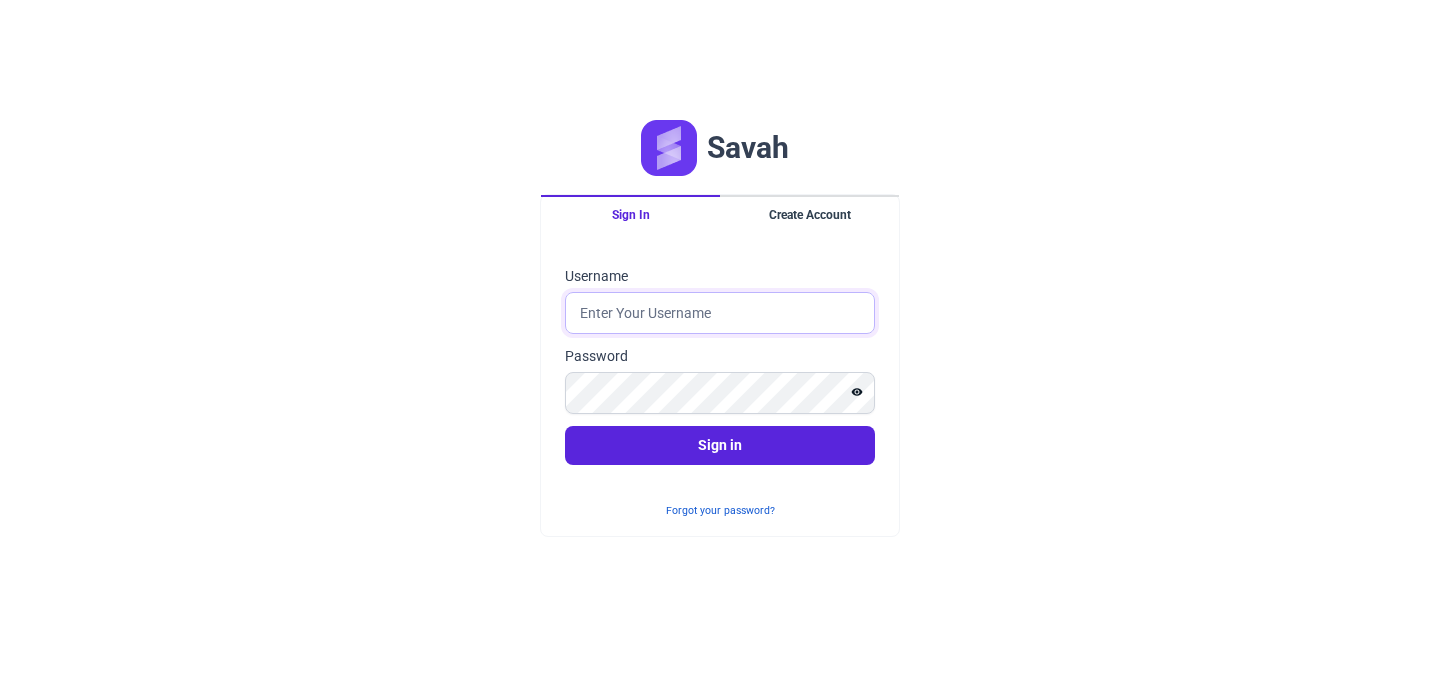 click on "Username" 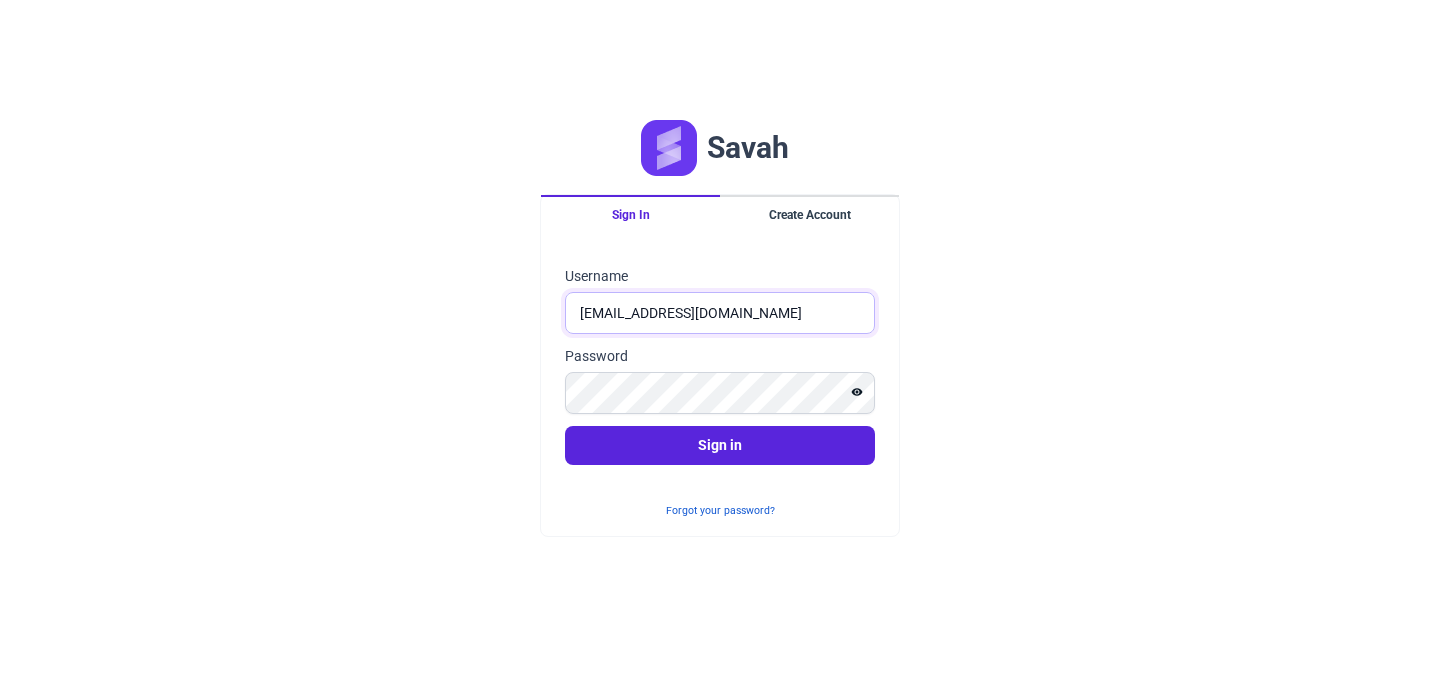 type on "Rabia@savahapp.com" 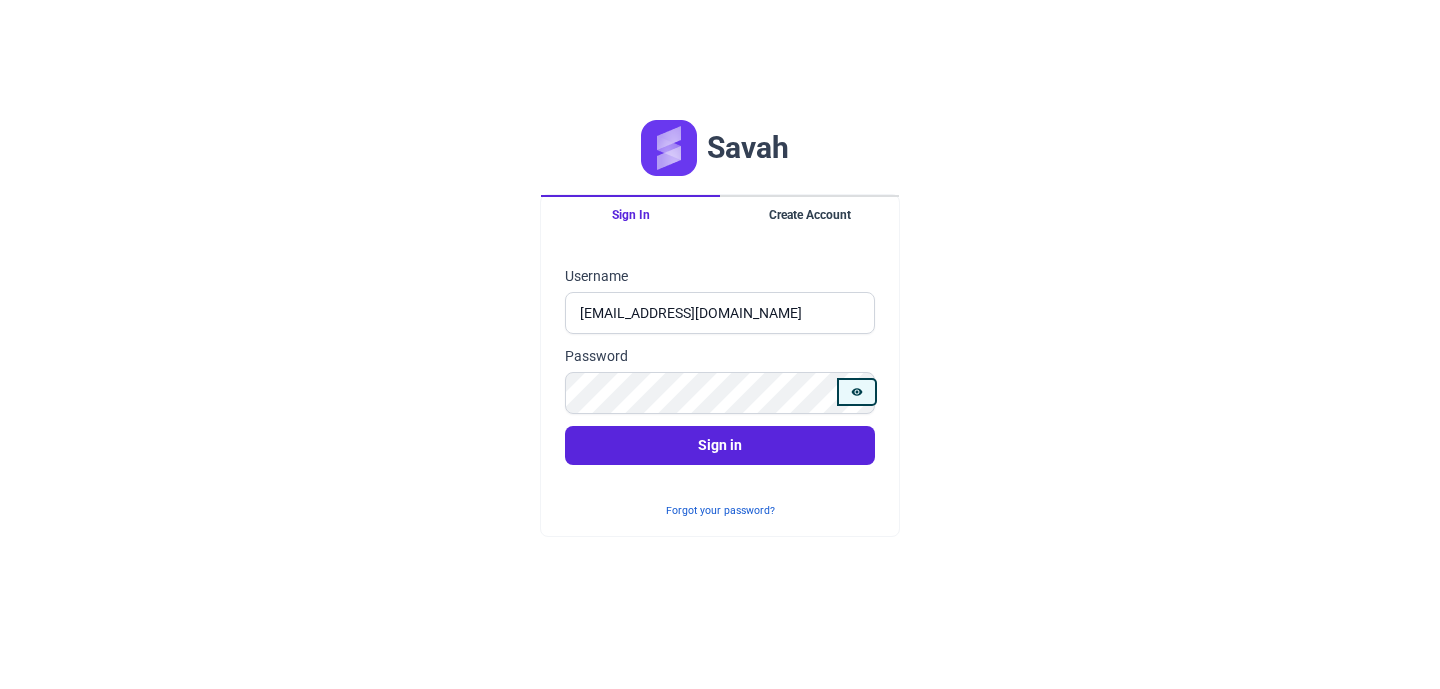 click 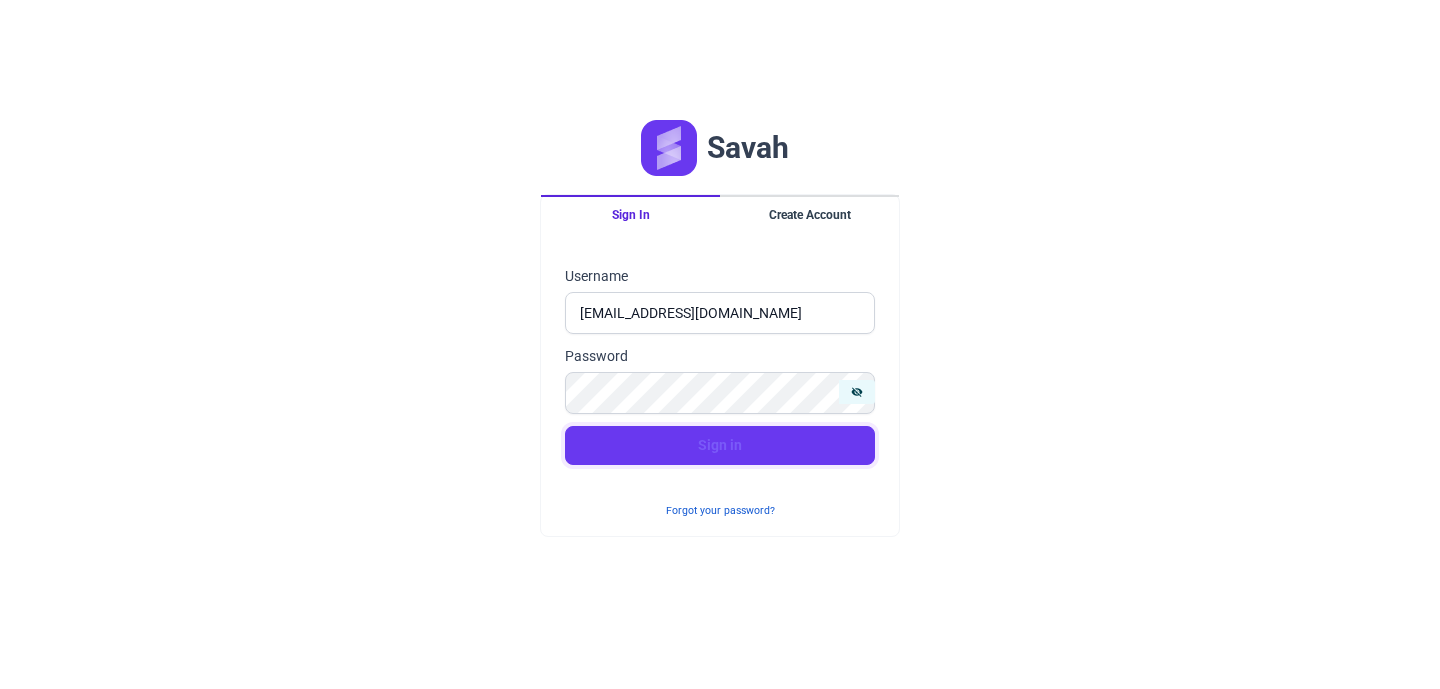 click on "Sign in" 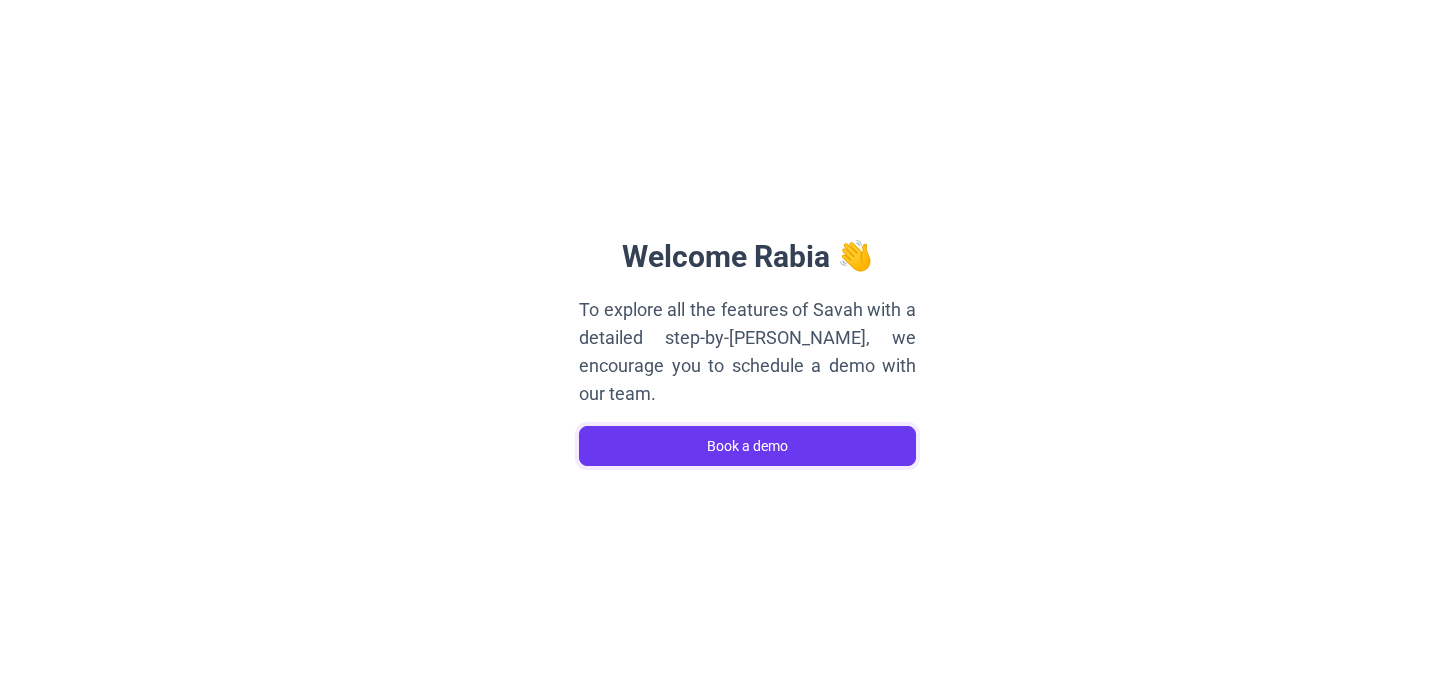click on "Book a demo" at bounding box center (747, 446) 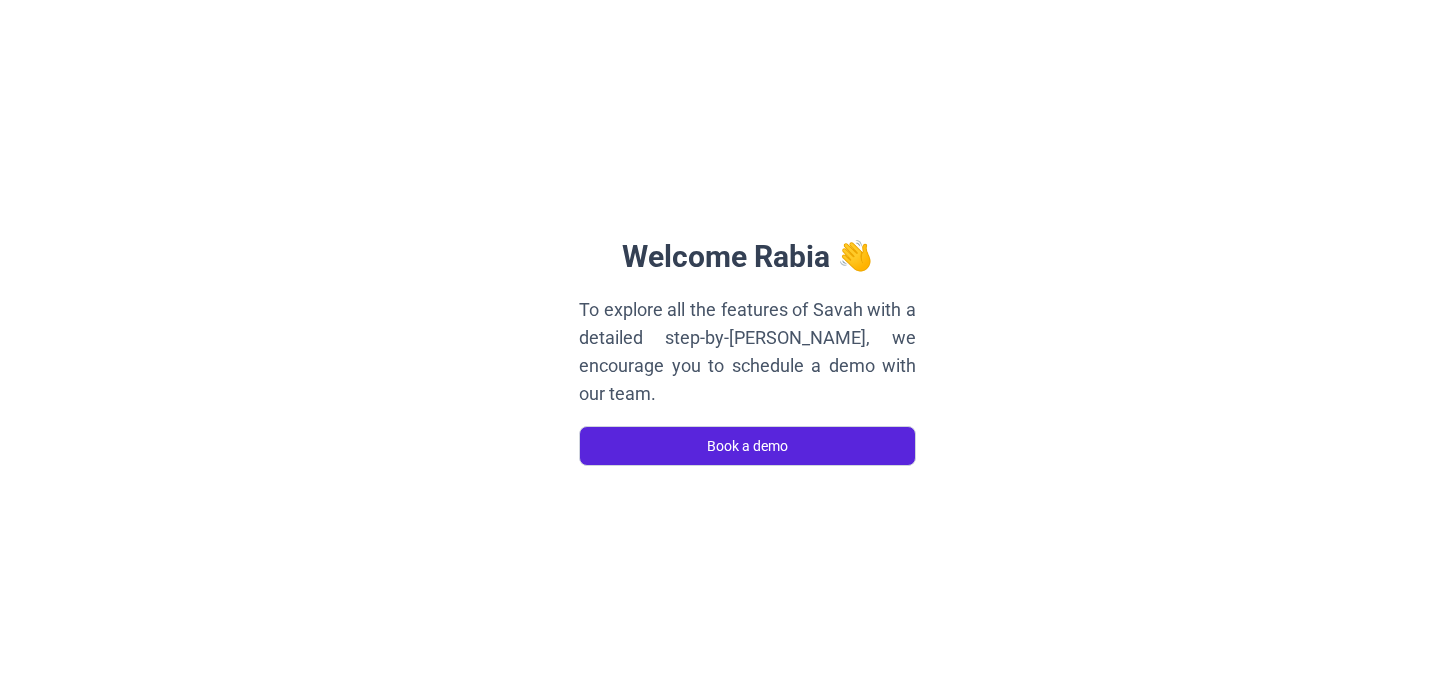 click on "To explore all the features of Savah with a detailed step-by-step guide, we encourage you to schedule a demo with our team." at bounding box center [747, 352] 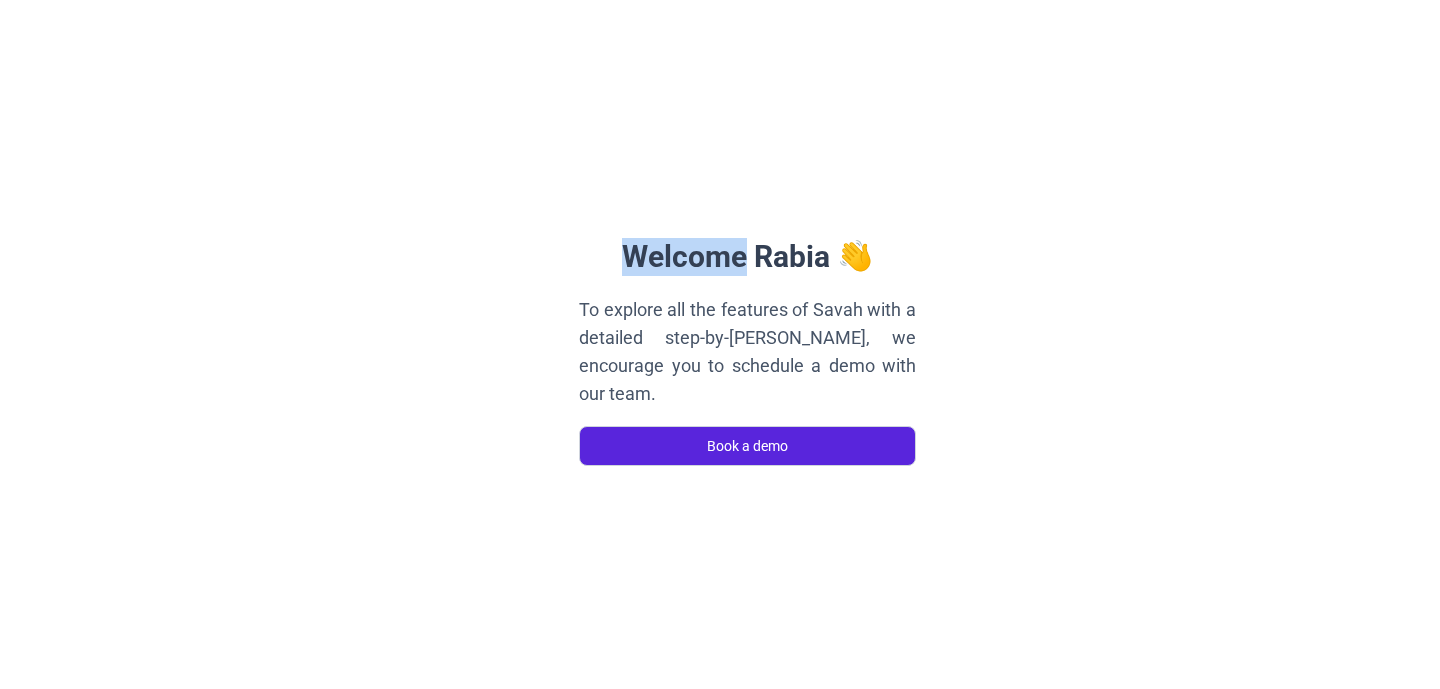 click on "Welcome Rabia 👋 To explore all the features of Savah with a detailed step-by-step guide, we encourage you to schedule a demo with our team. Book a demo" at bounding box center (747, 344) 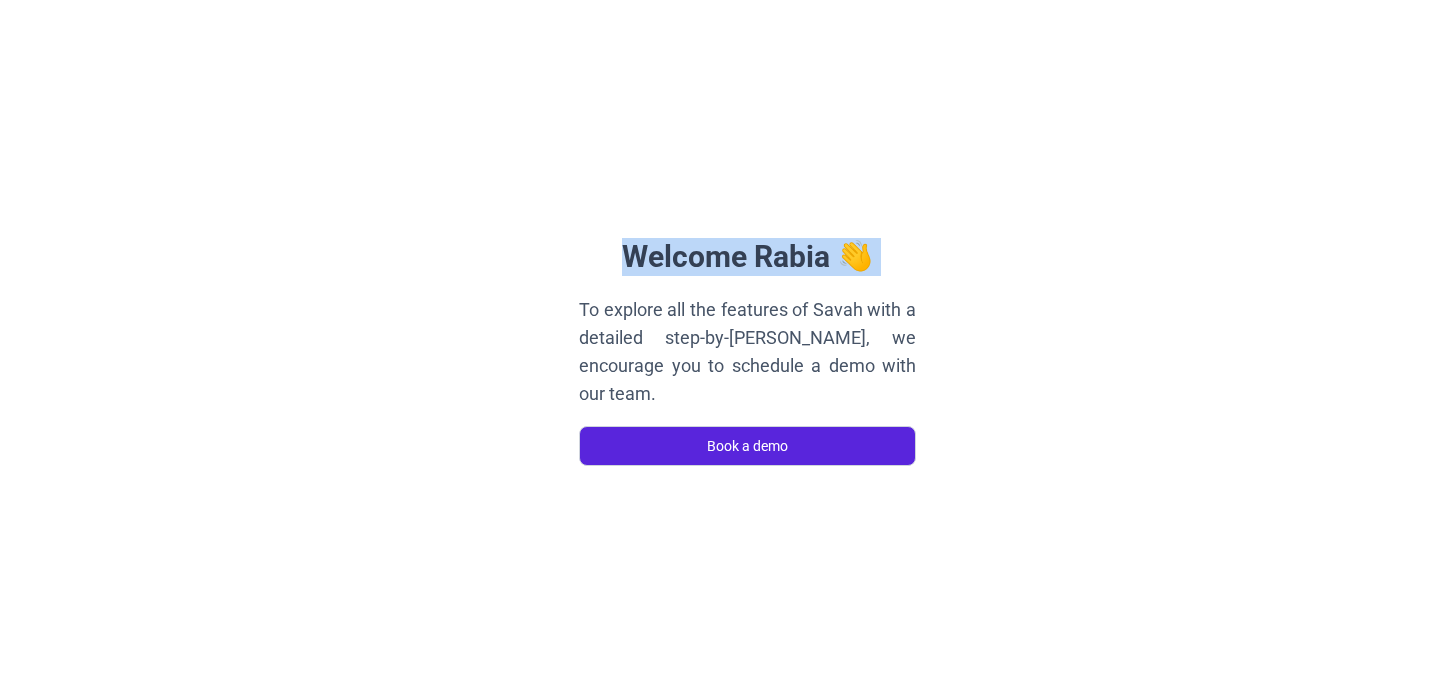click on "To explore all the features of Savah with a detailed step-by-step guide, we encourage you to schedule a demo with our team." at bounding box center (747, 352) 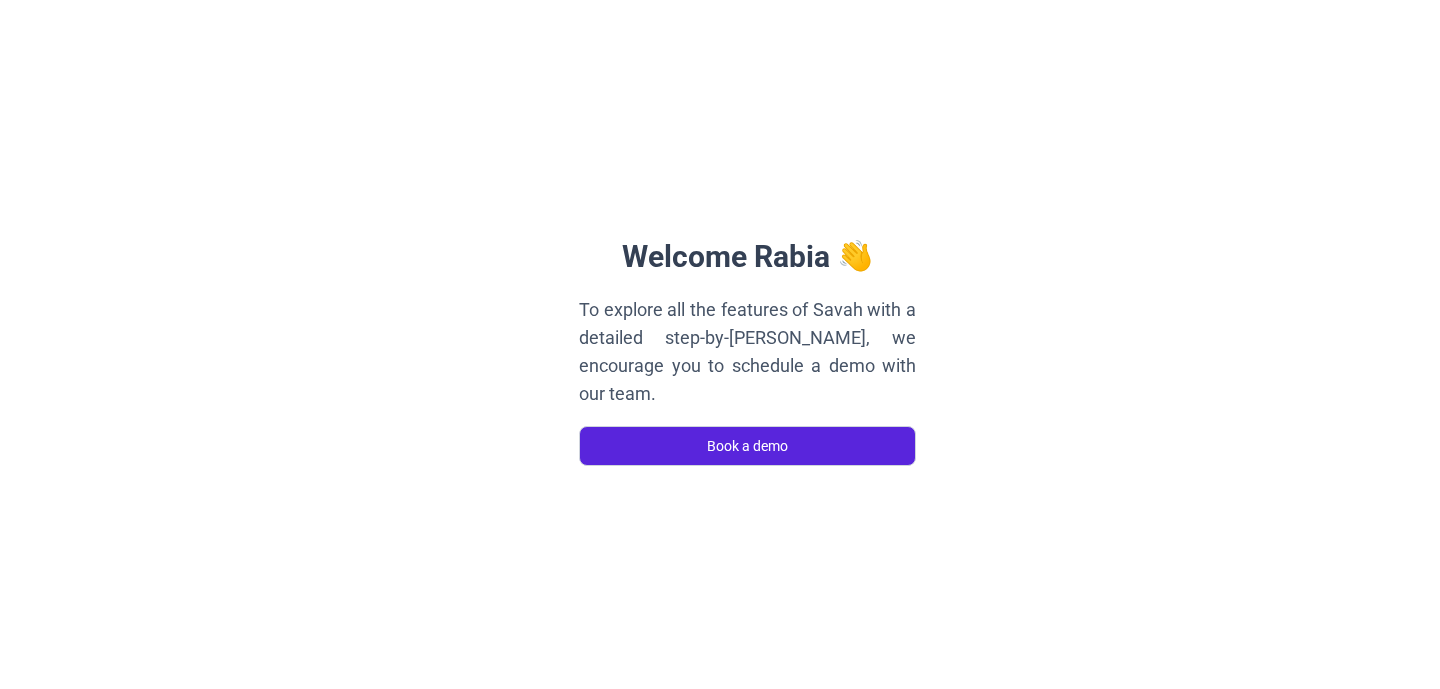 click on "To explore all the features of Savah with a detailed step-by-step guide, we encourage you to schedule a demo with our team." at bounding box center (747, 352) 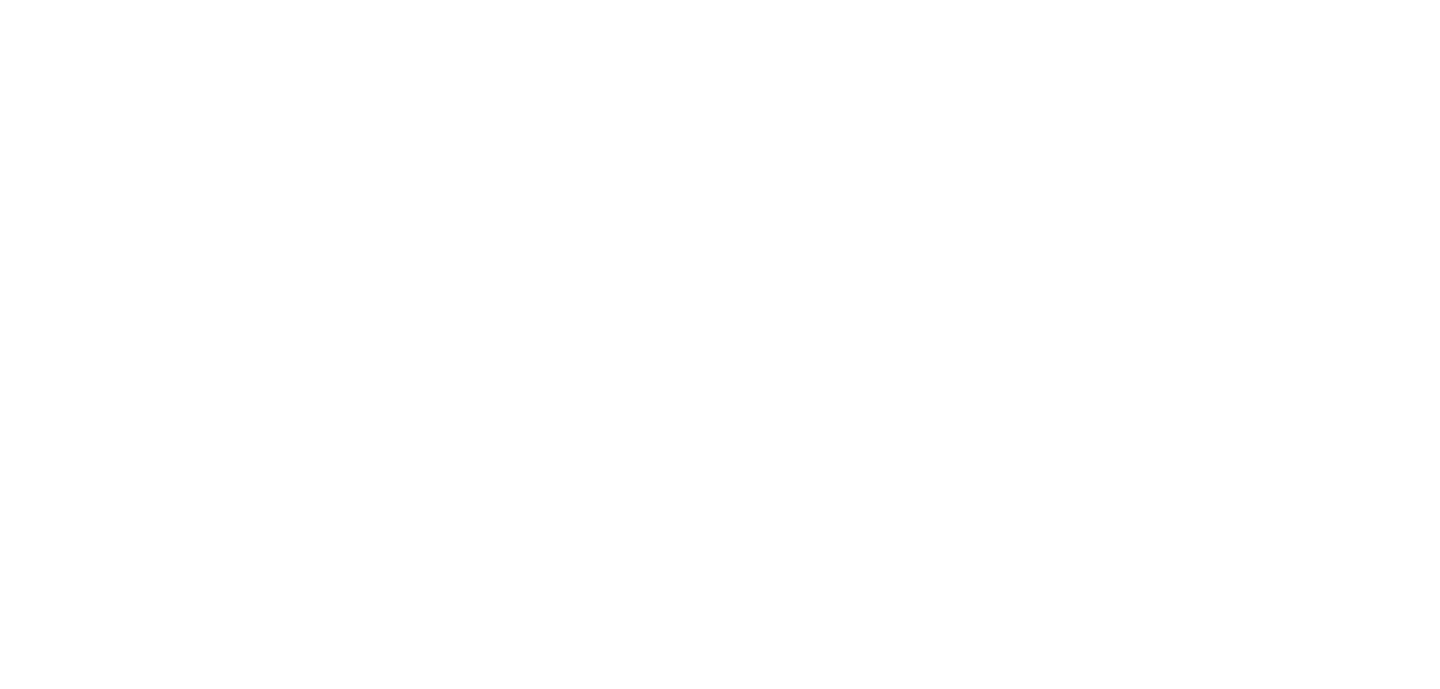 scroll, scrollTop: 0, scrollLeft: 0, axis: both 